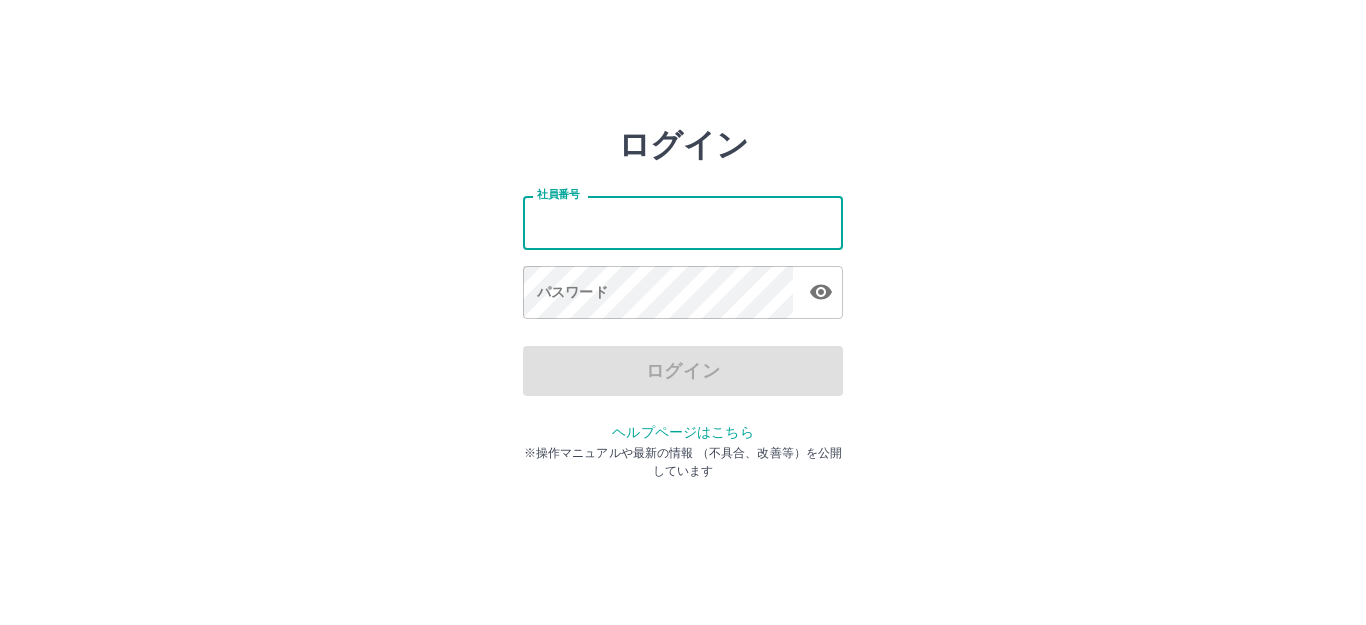 click on "社員番号" at bounding box center (683, 222) 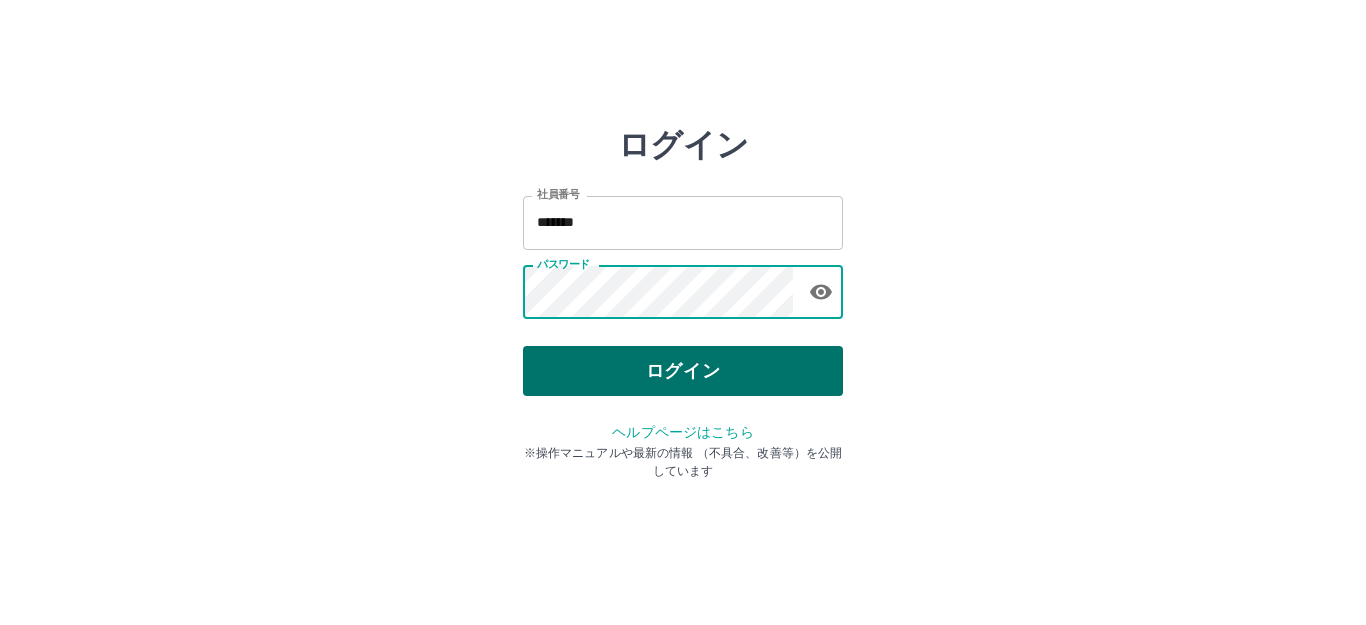 click on "ログイン" at bounding box center (683, 371) 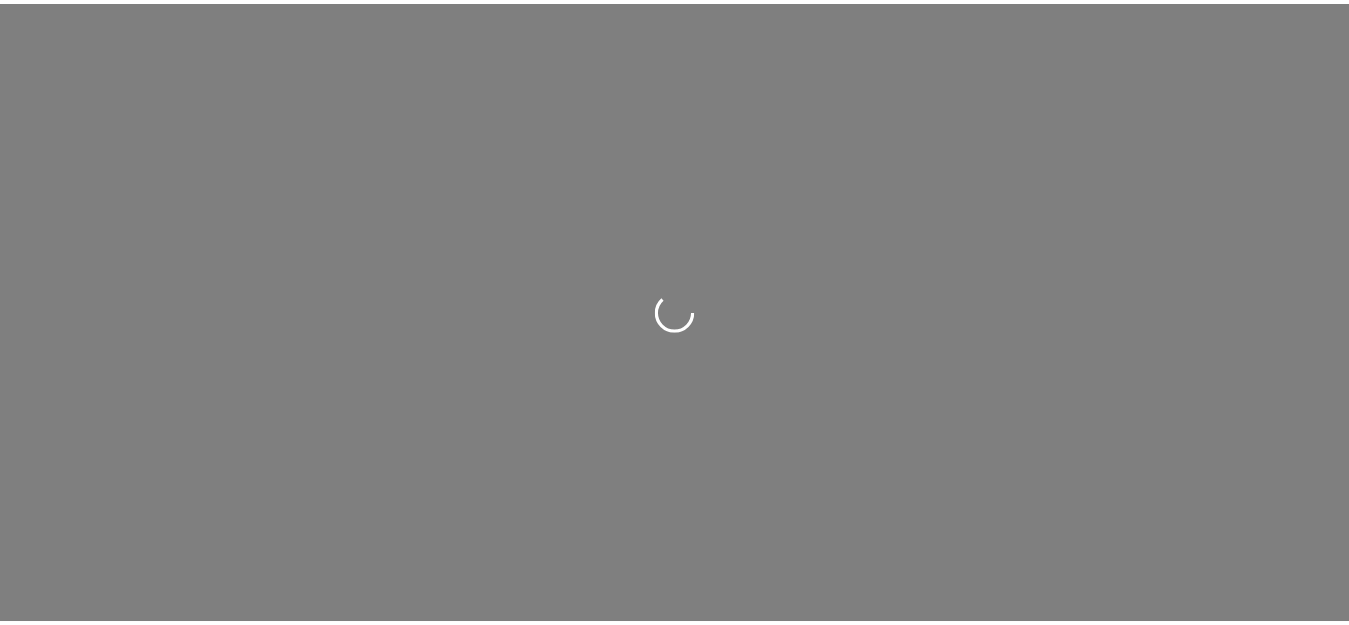 scroll, scrollTop: 0, scrollLeft: 0, axis: both 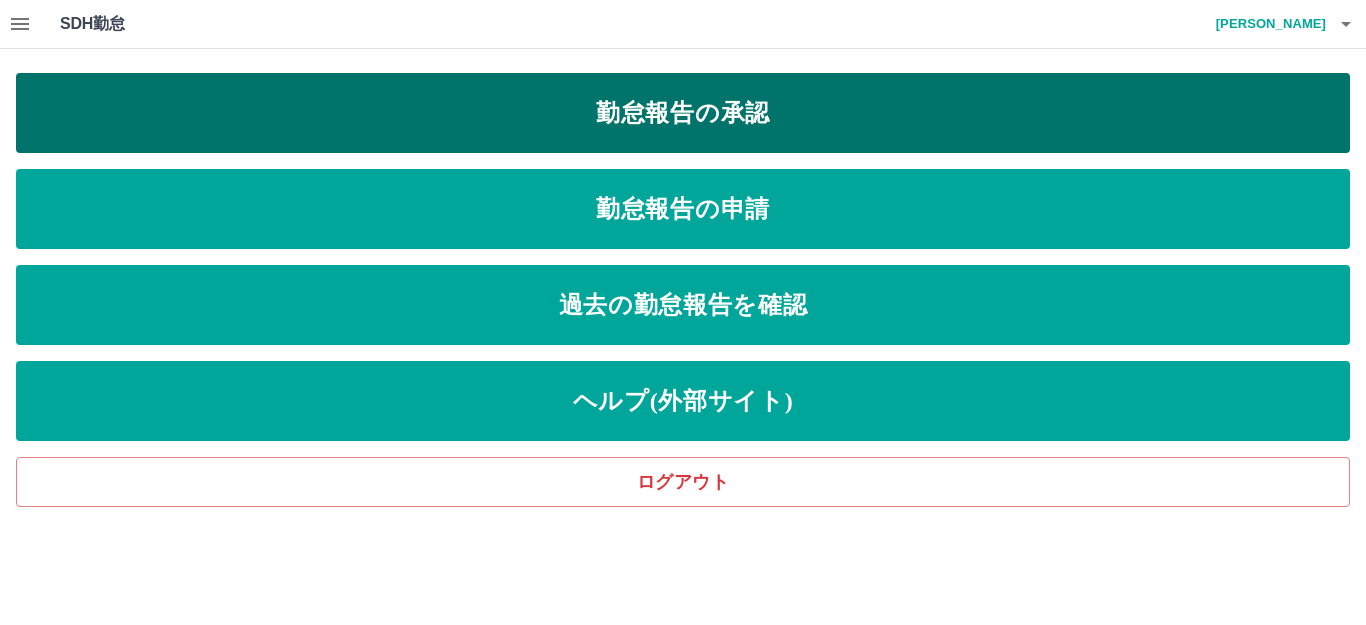 click on "勤怠報告の承認" at bounding box center [683, 113] 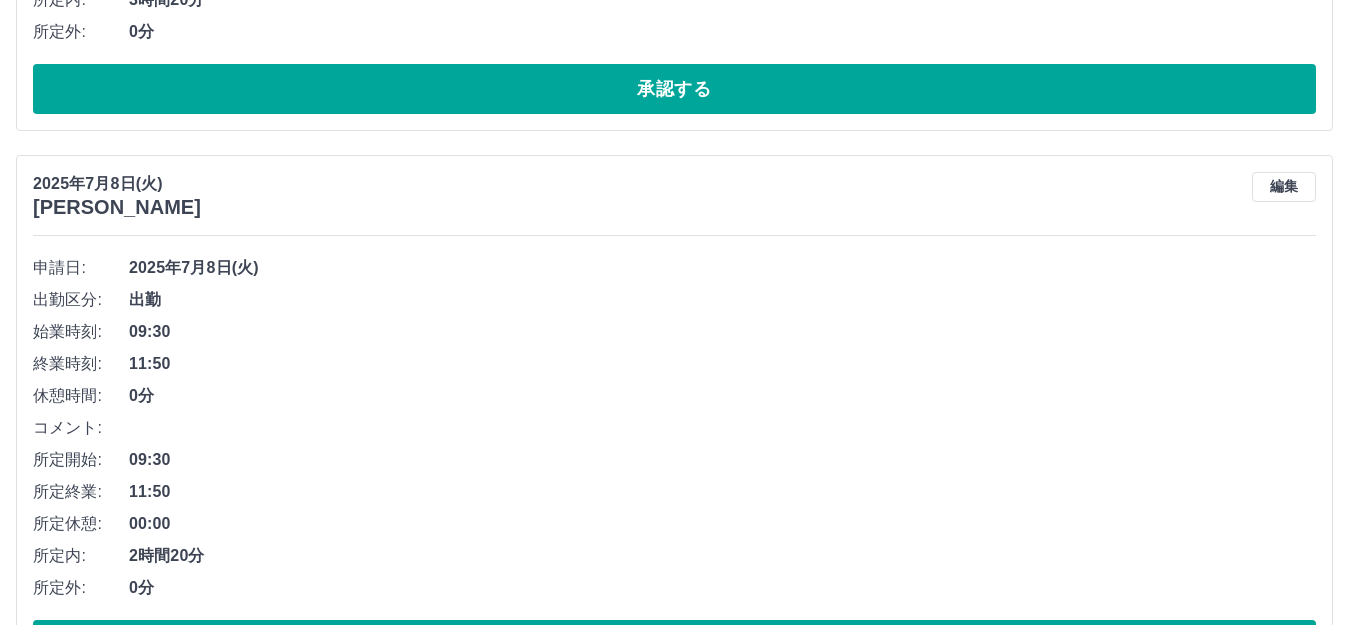 scroll, scrollTop: 4888, scrollLeft: 0, axis: vertical 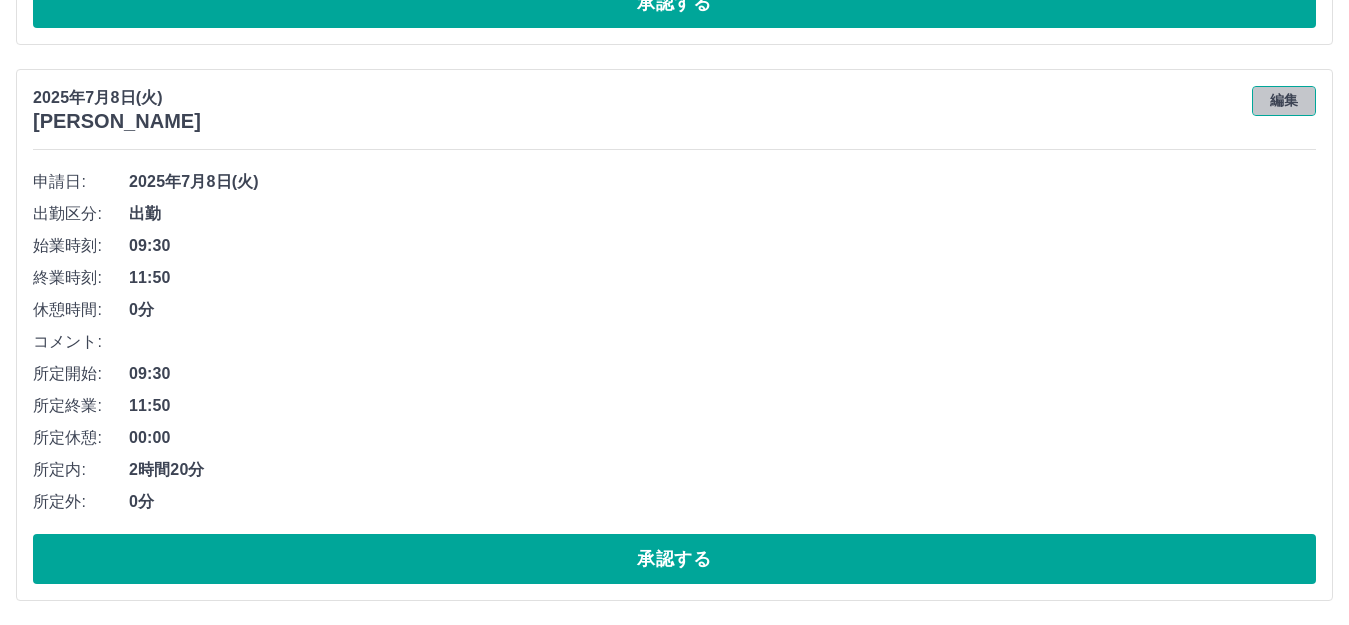 click on "編集" at bounding box center (1284, 101) 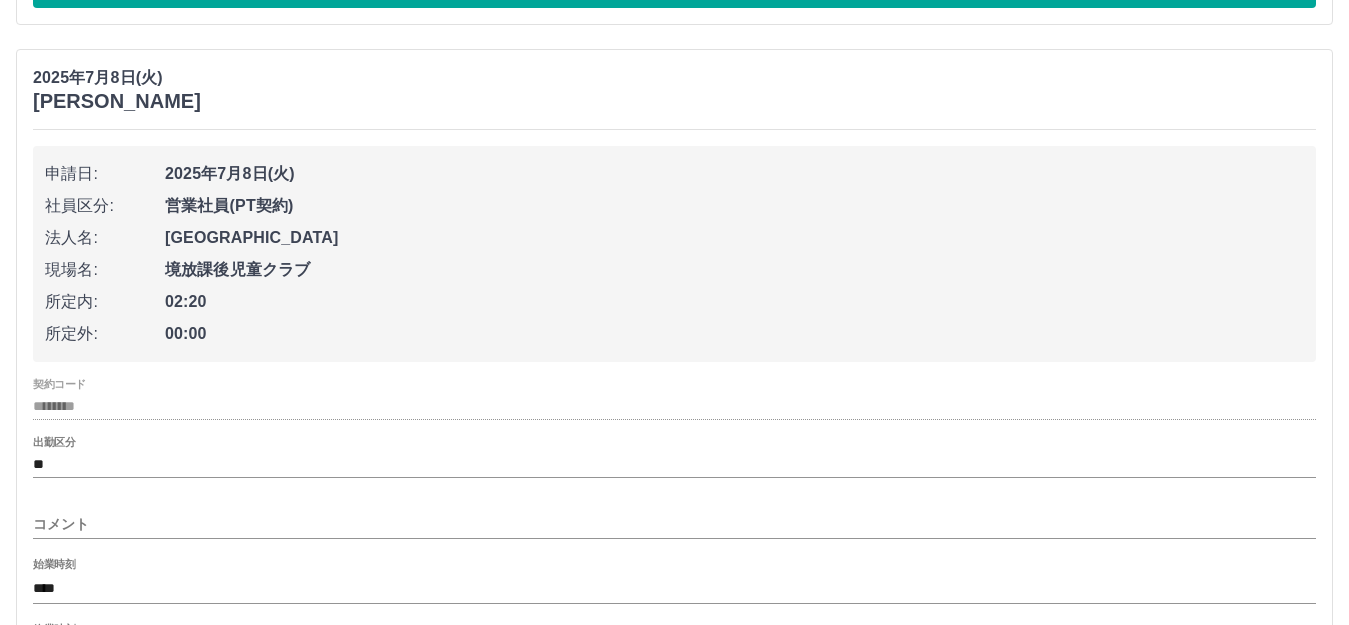 scroll, scrollTop: 5021, scrollLeft: 0, axis: vertical 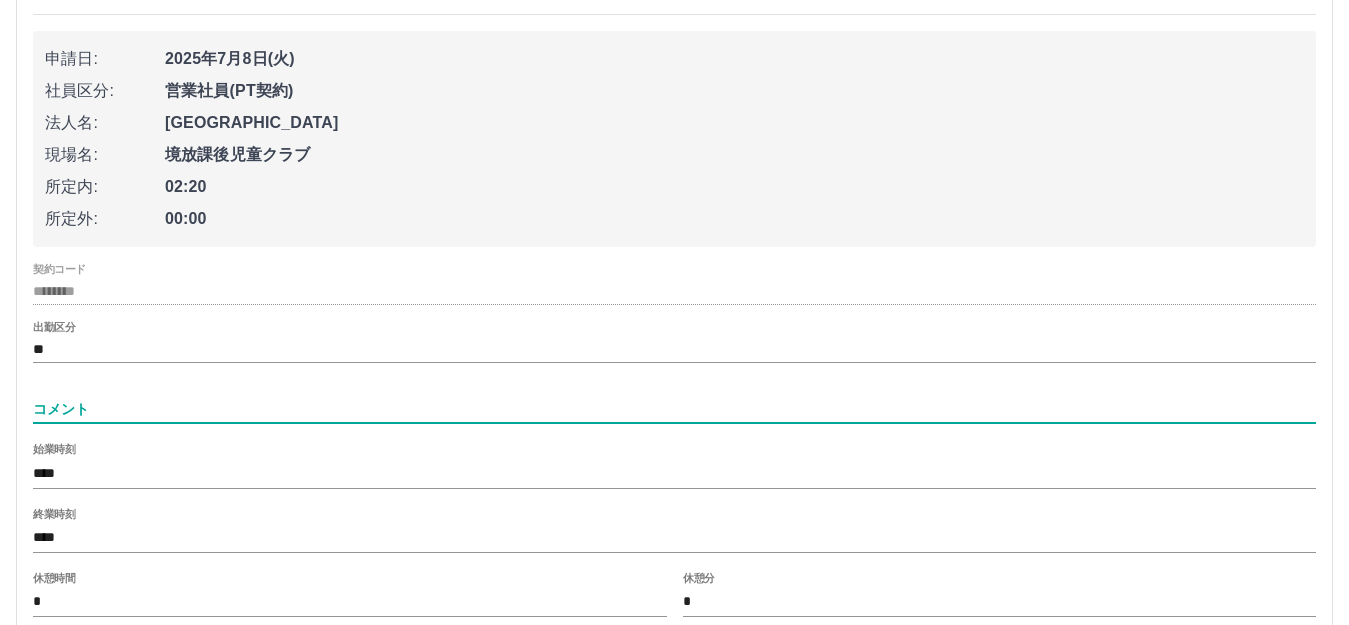 click on "コメント" at bounding box center [674, 409] 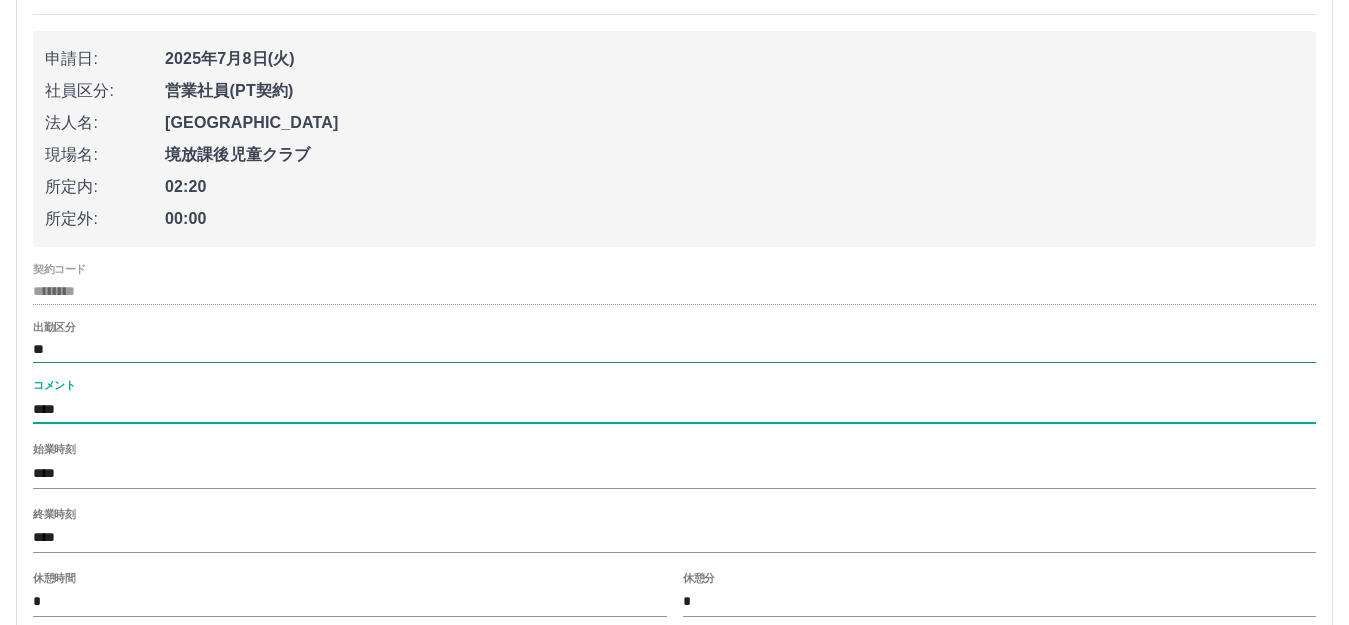 click on "**" at bounding box center [674, 349] 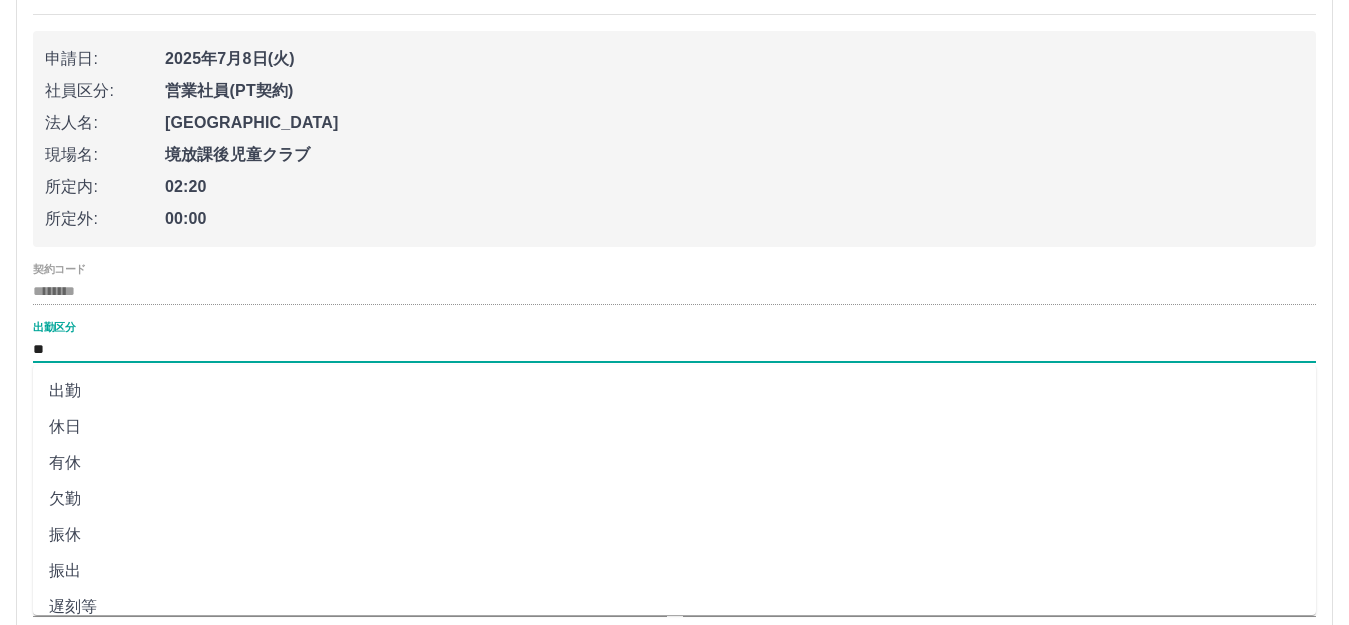 click on "出勤" at bounding box center [674, 391] 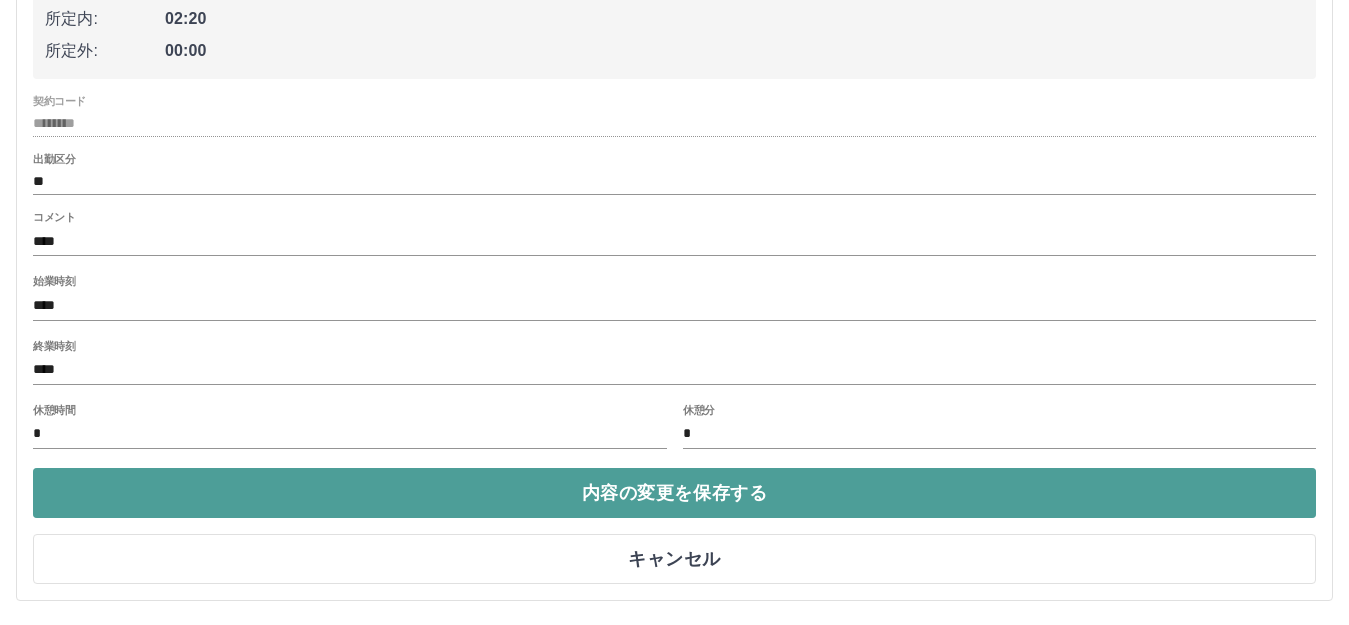 click on "内容の変更を保存する" at bounding box center (674, 493) 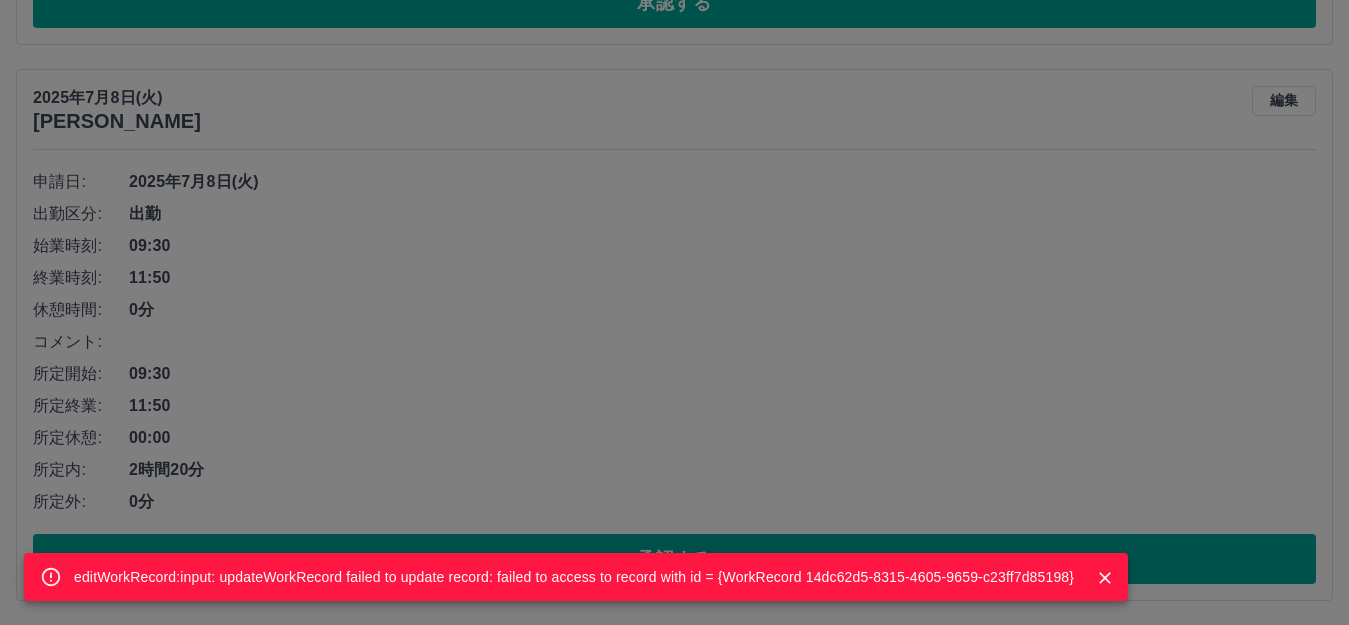 click on "editWorkRecord:input: updateWorkRecord failed to update record: failed to access to record with id = {WorkRecord 14dc62d5-8315-4605-9659-c23ff7d85198}" at bounding box center (674, 312) 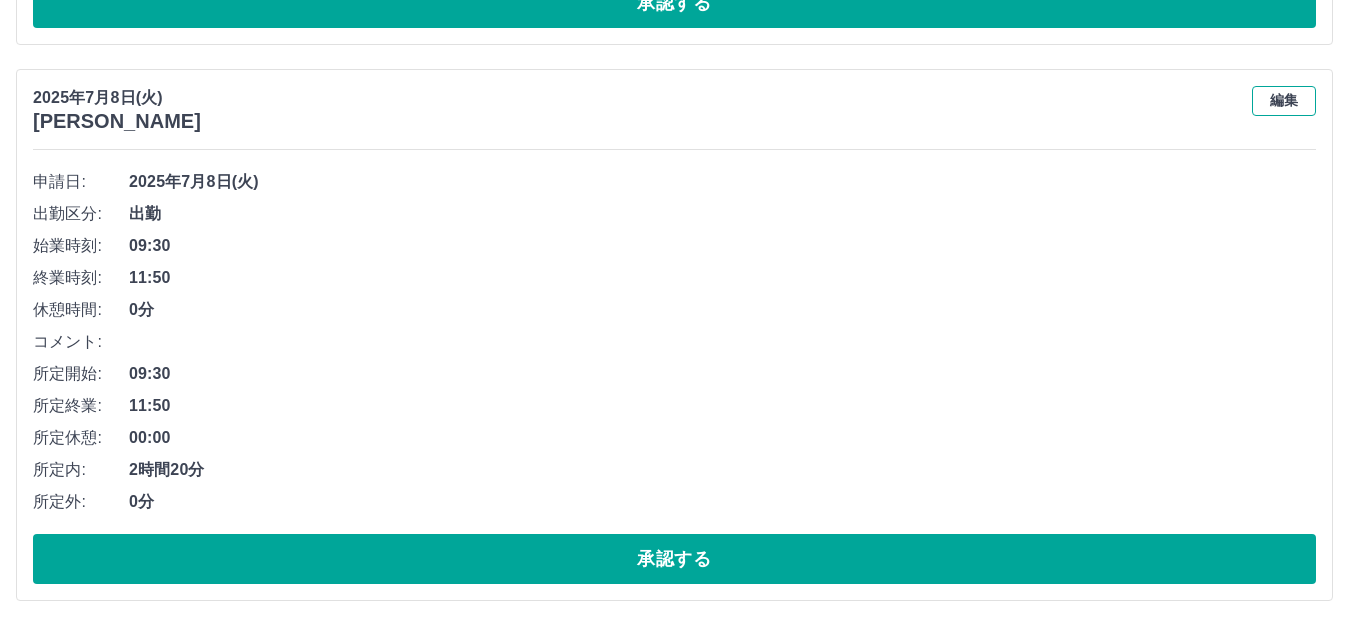 click on "編集" at bounding box center (1284, 101) 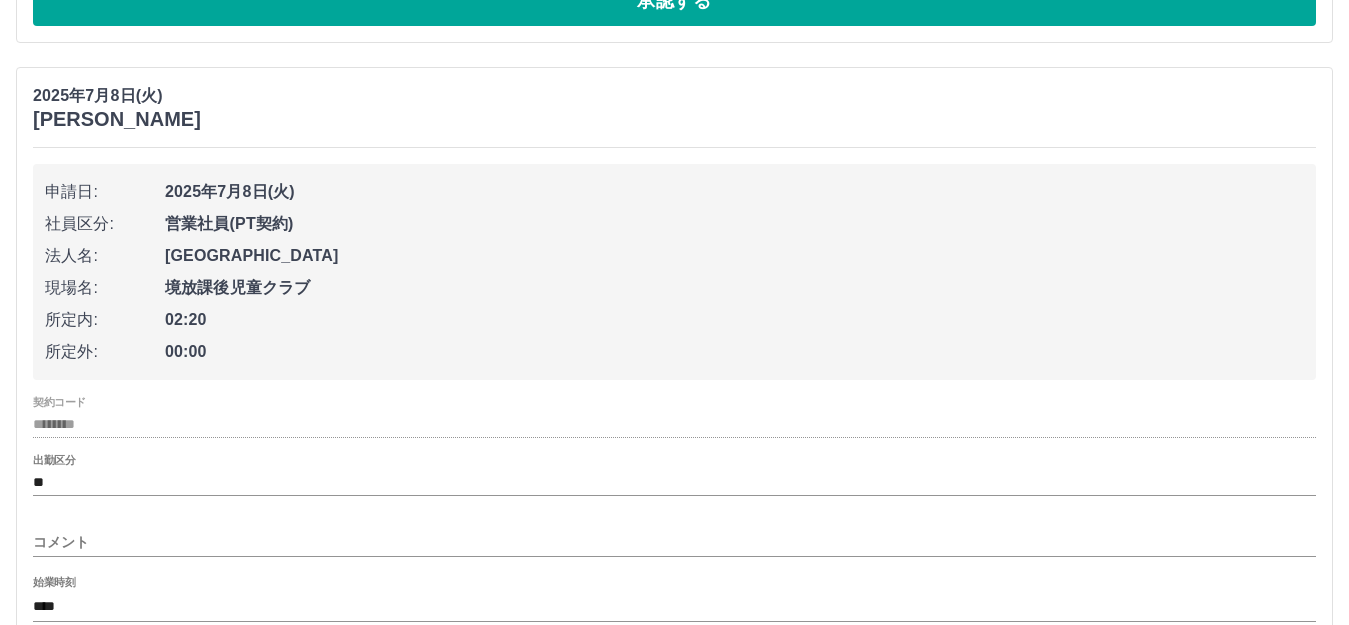 click on "コメント" at bounding box center (674, 542) 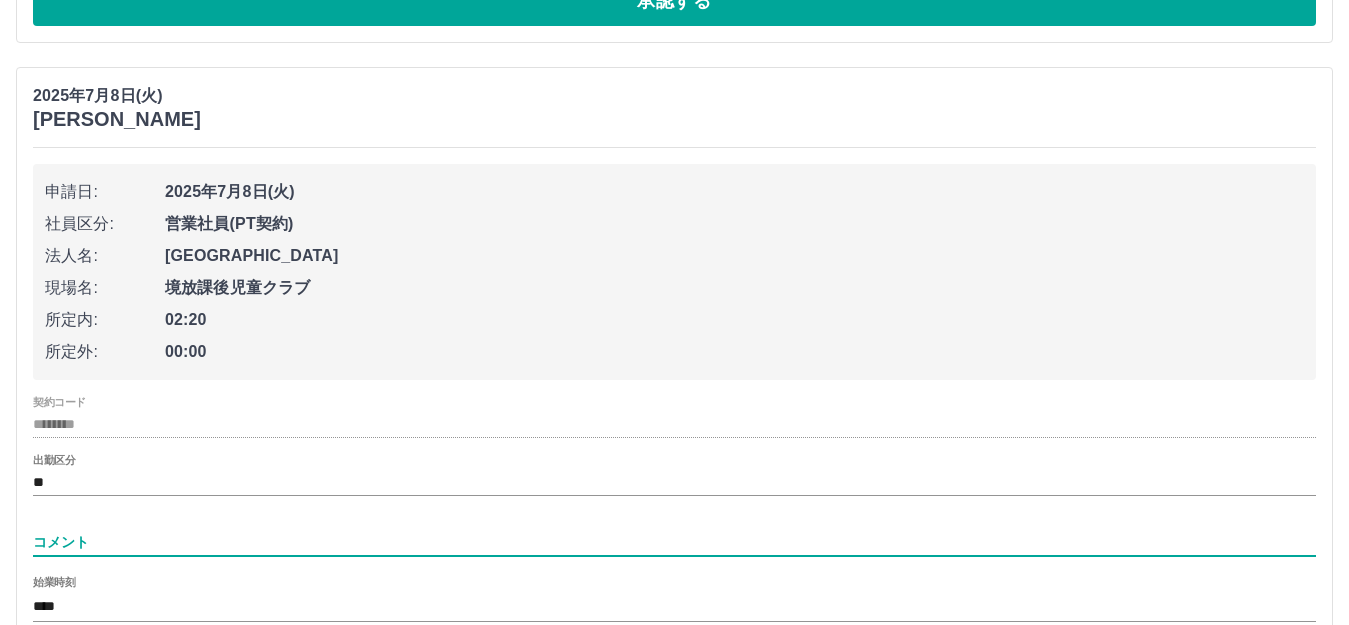 type on "****" 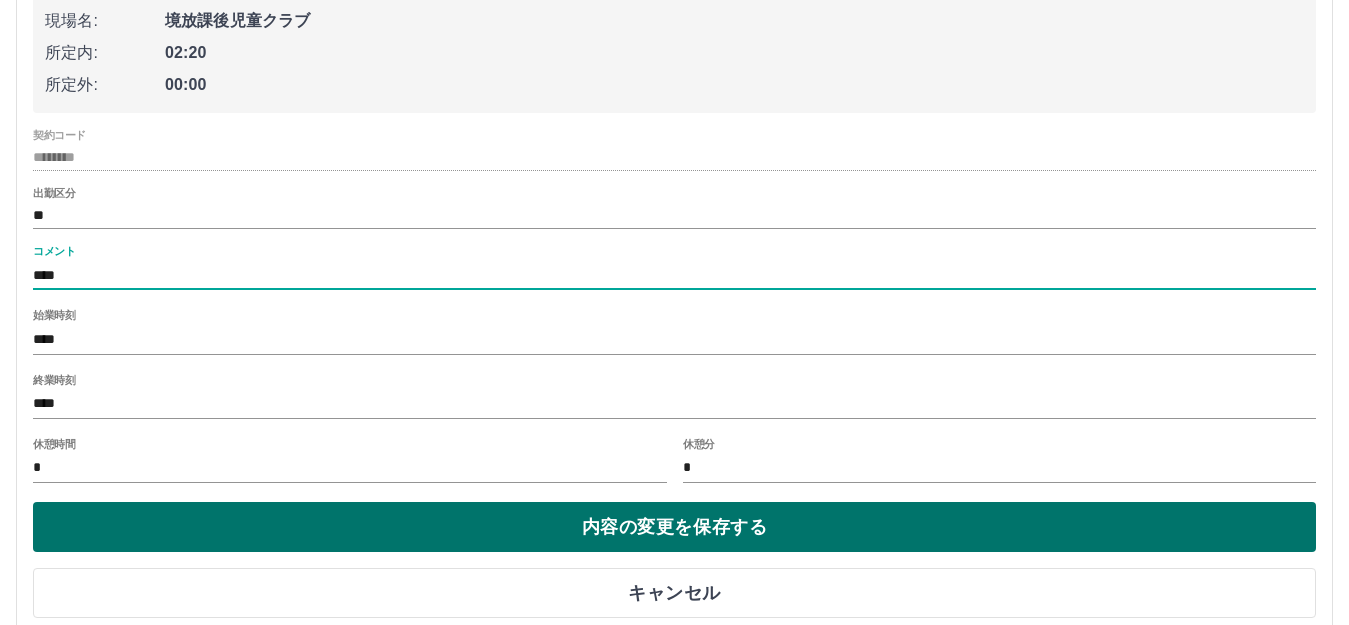 click on "内容の変更を保存する" at bounding box center (674, 527) 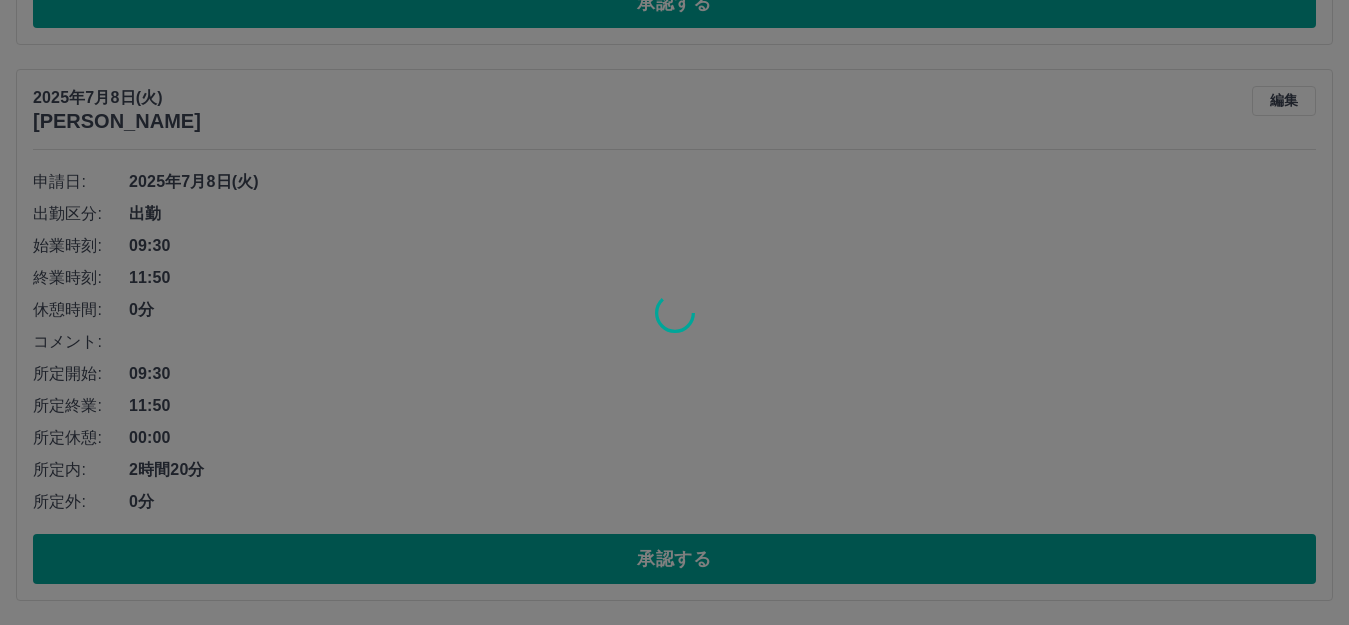 scroll, scrollTop: 4888, scrollLeft: 0, axis: vertical 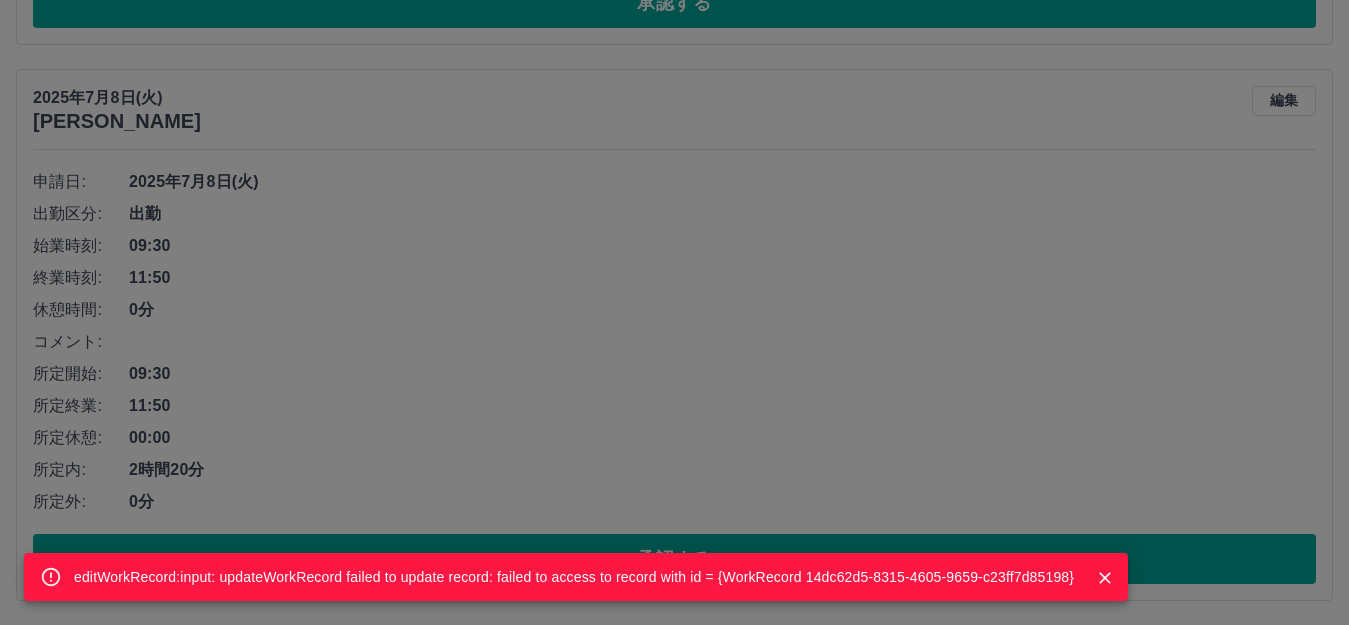click on "editWorkRecord:input: updateWorkRecord failed to update record: failed to access to record with id = {WorkRecord 14dc62d5-8315-4605-9659-c23ff7d85198}" at bounding box center [674, 312] 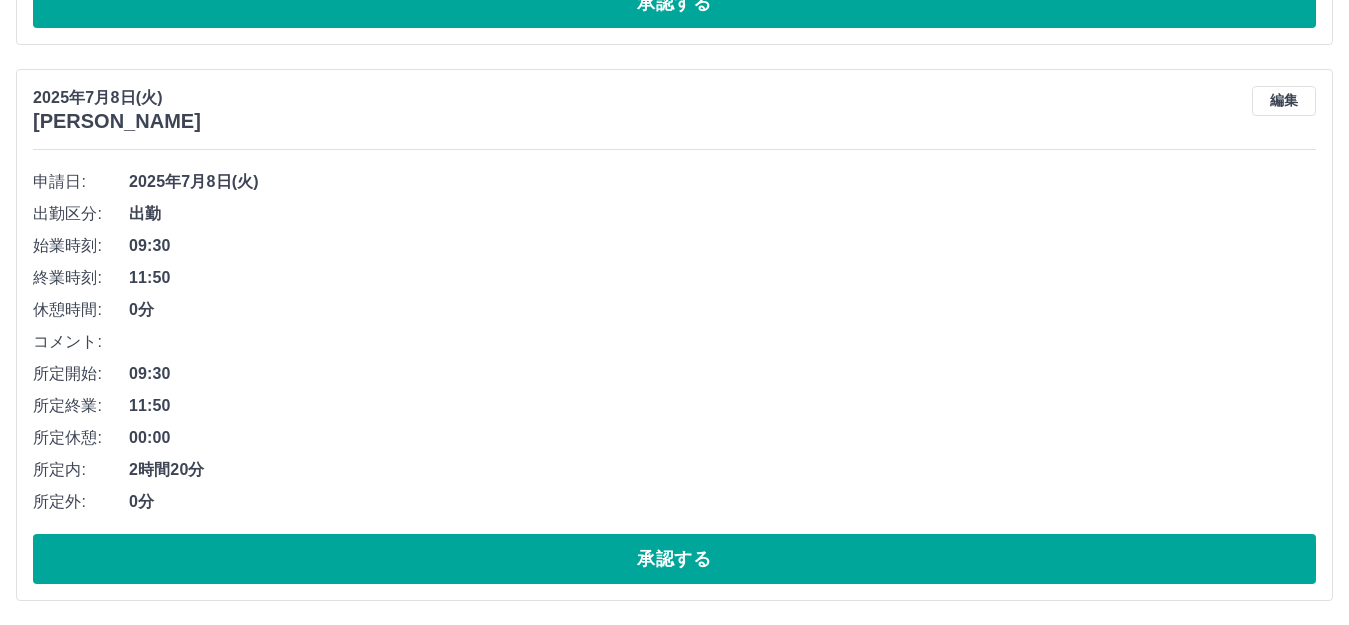 click on "編集" at bounding box center [1284, 101] 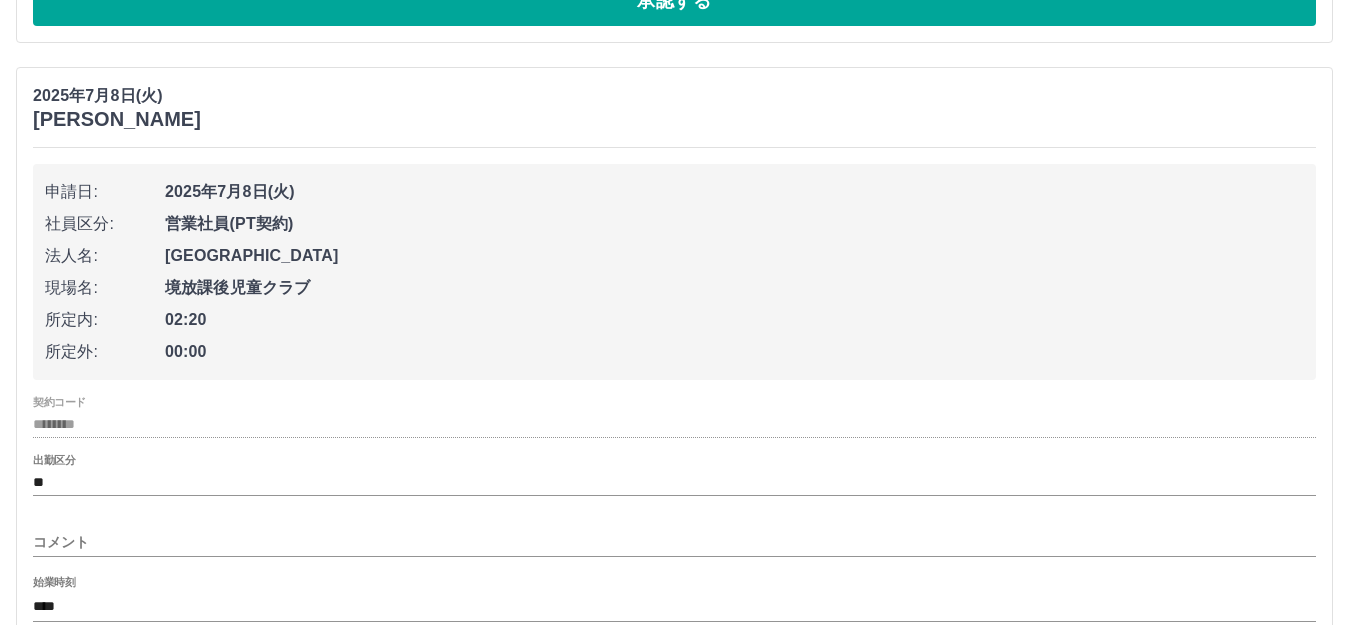 click on "コメント" at bounding box center (674, 542) 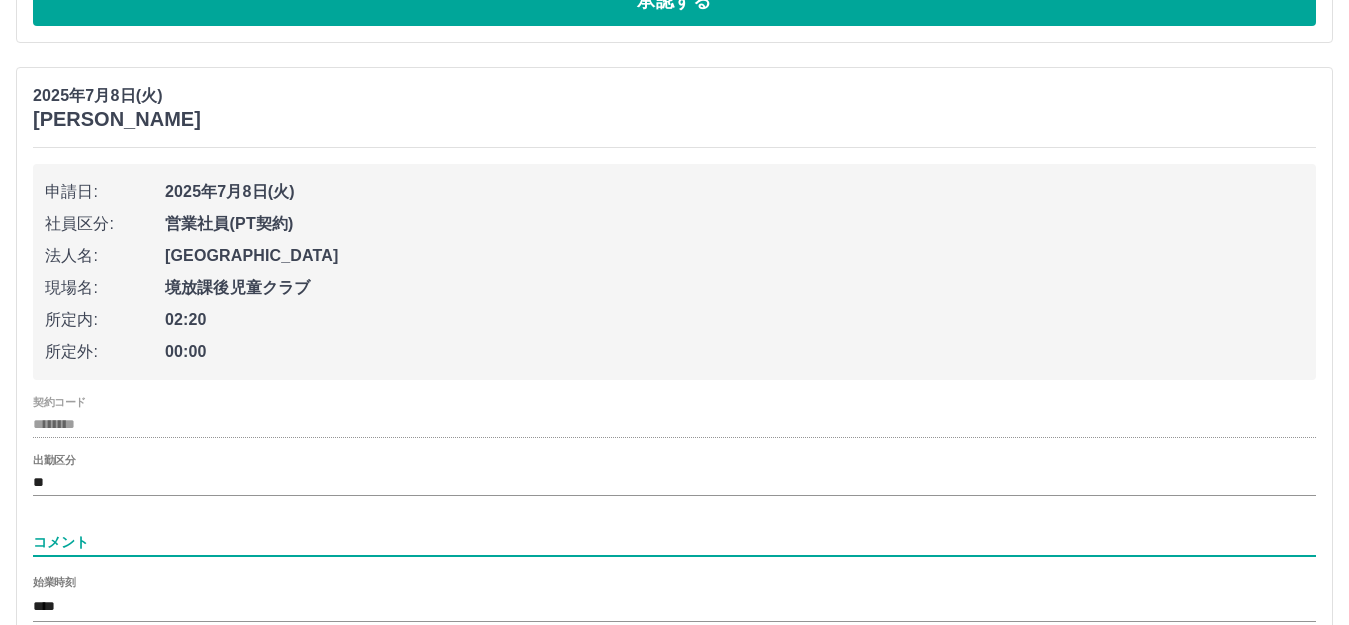 type on "*" 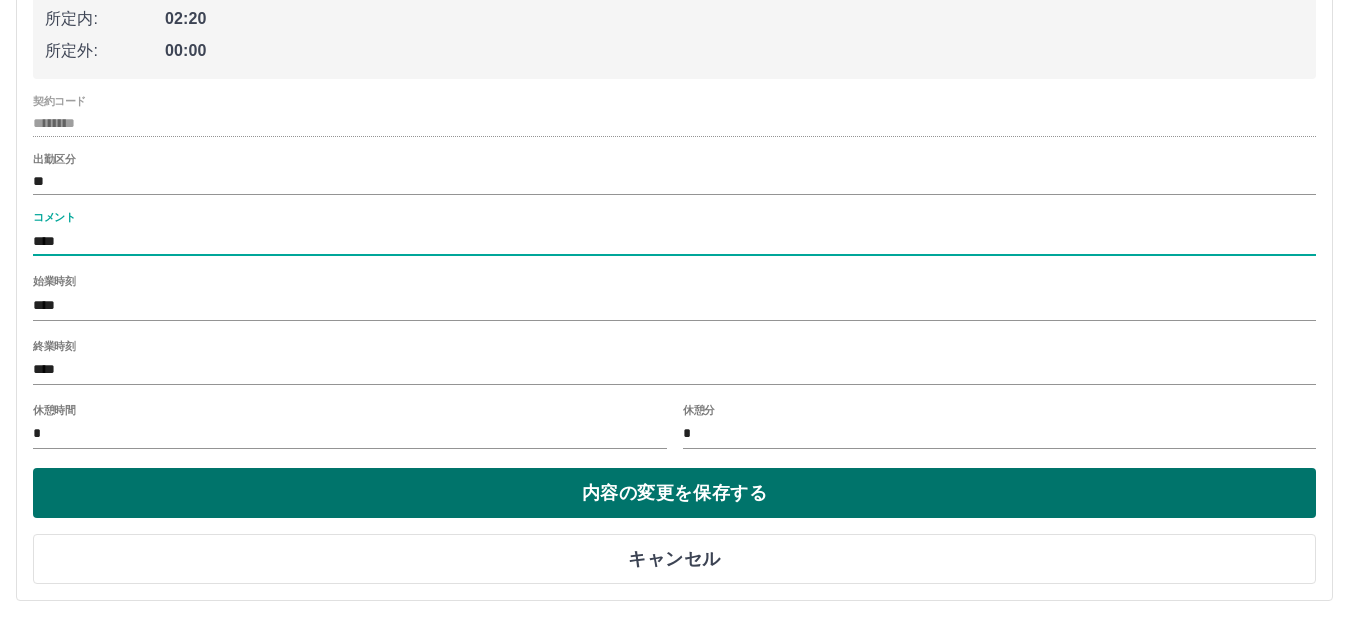 type on "****" 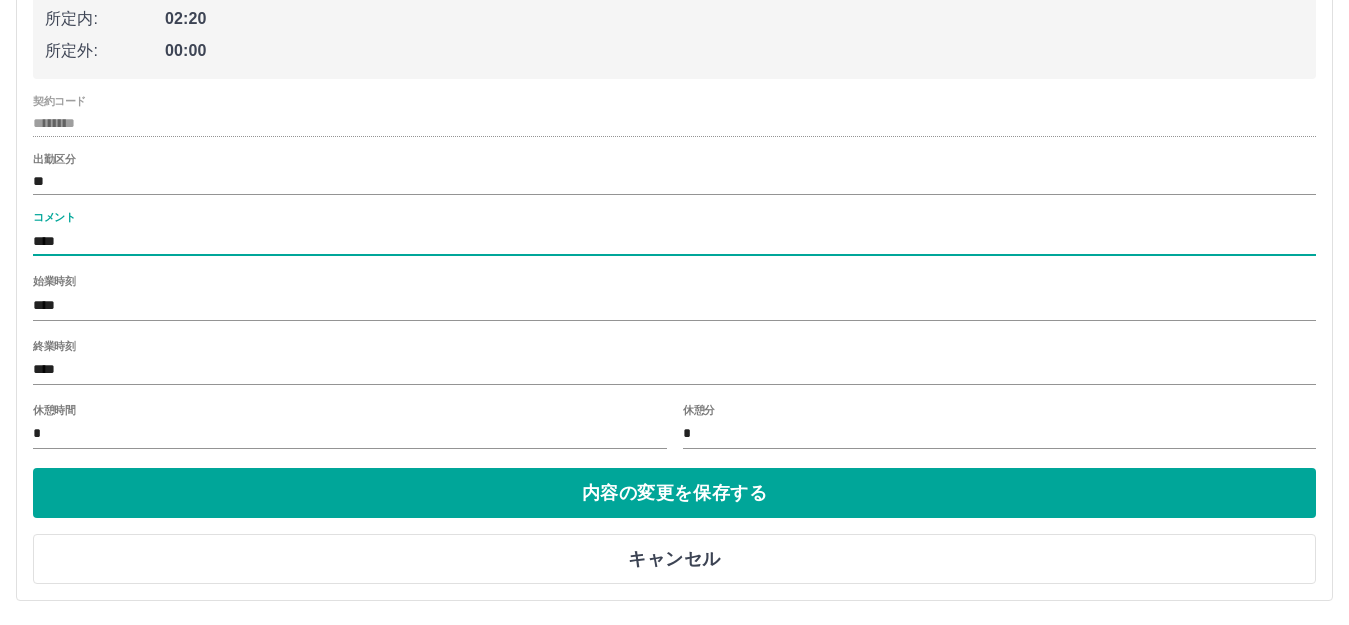 click on "内容の変更を保存する" at bounding box center [674, 493] 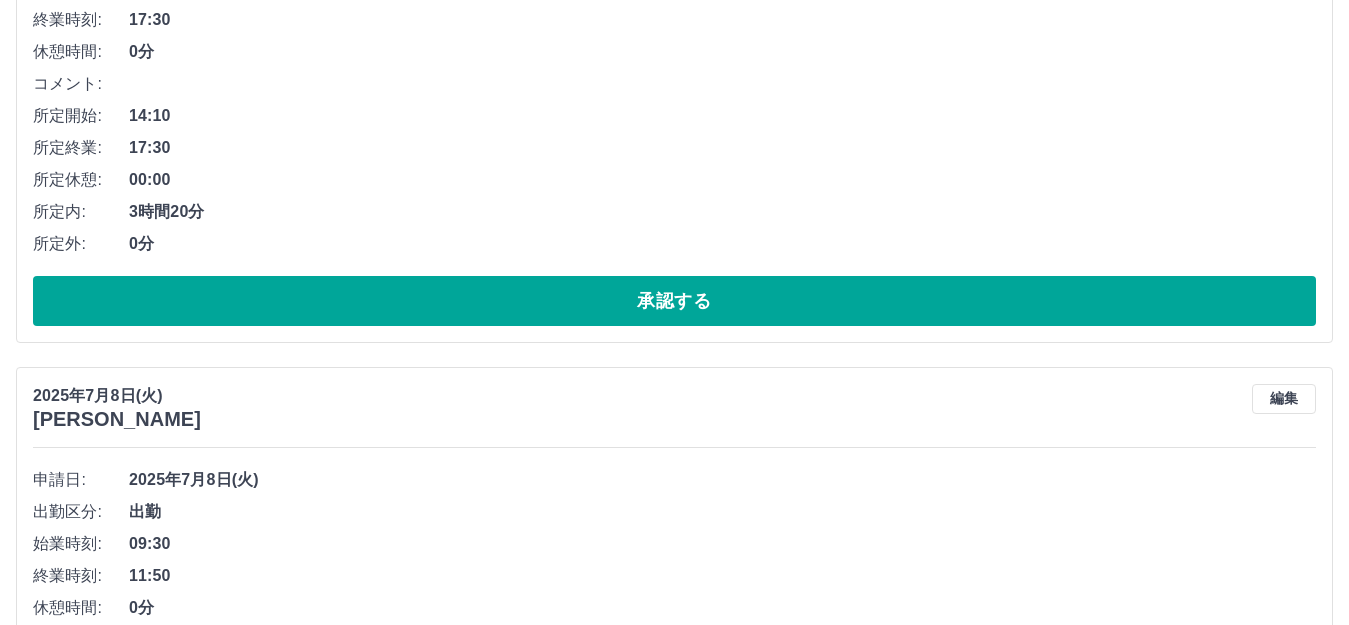 scroll, scrollTop: 4888, scrollLeft: 0, axis: vertical 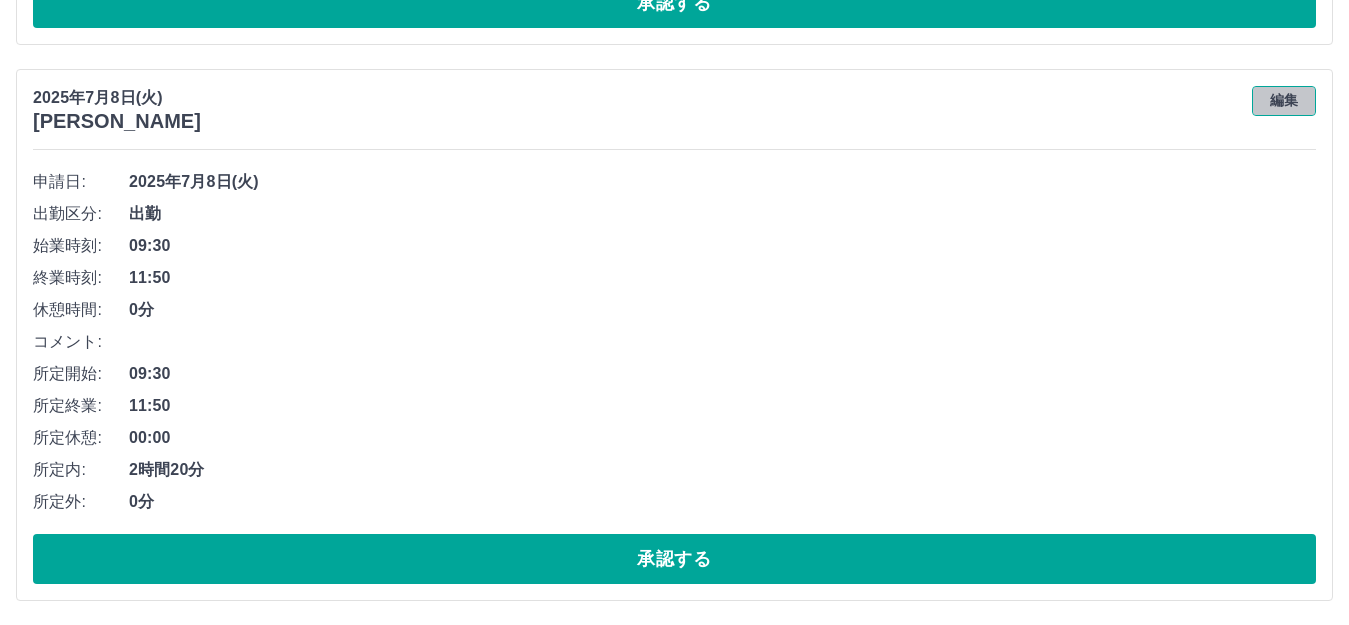 click on "編集" at bounding box center (1284, 101) 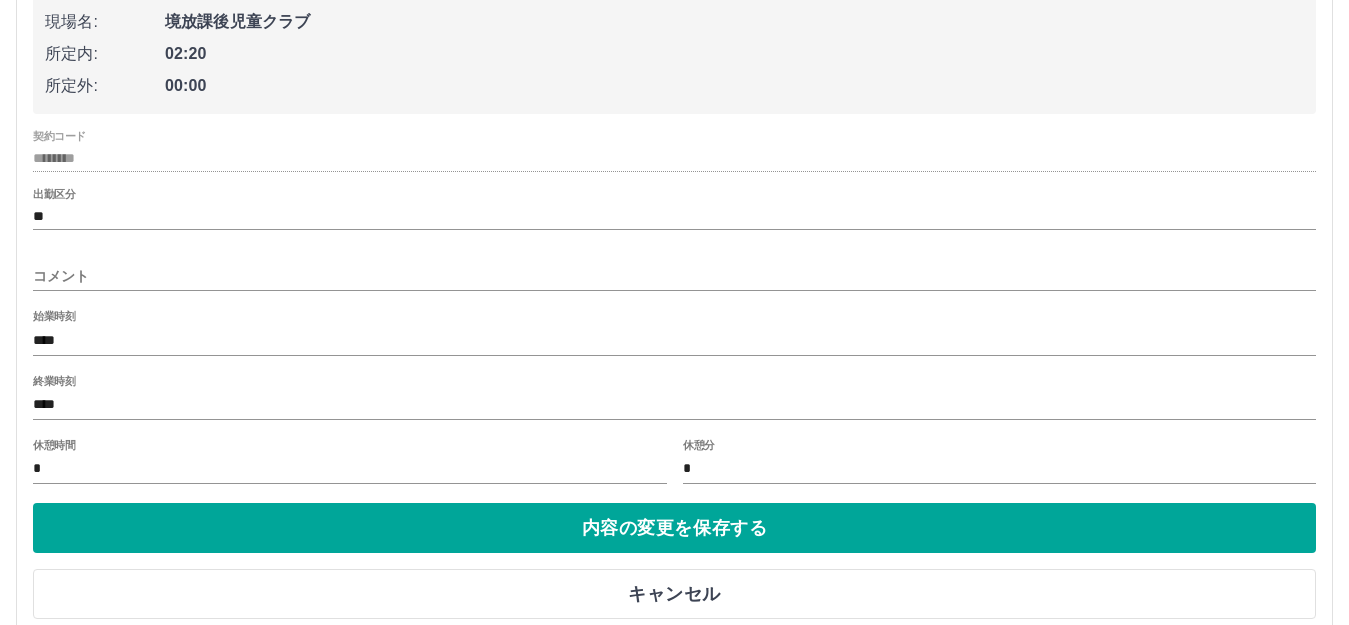 scroll, scrollTop: 5155, scrollLeft: 0, axis: vertical 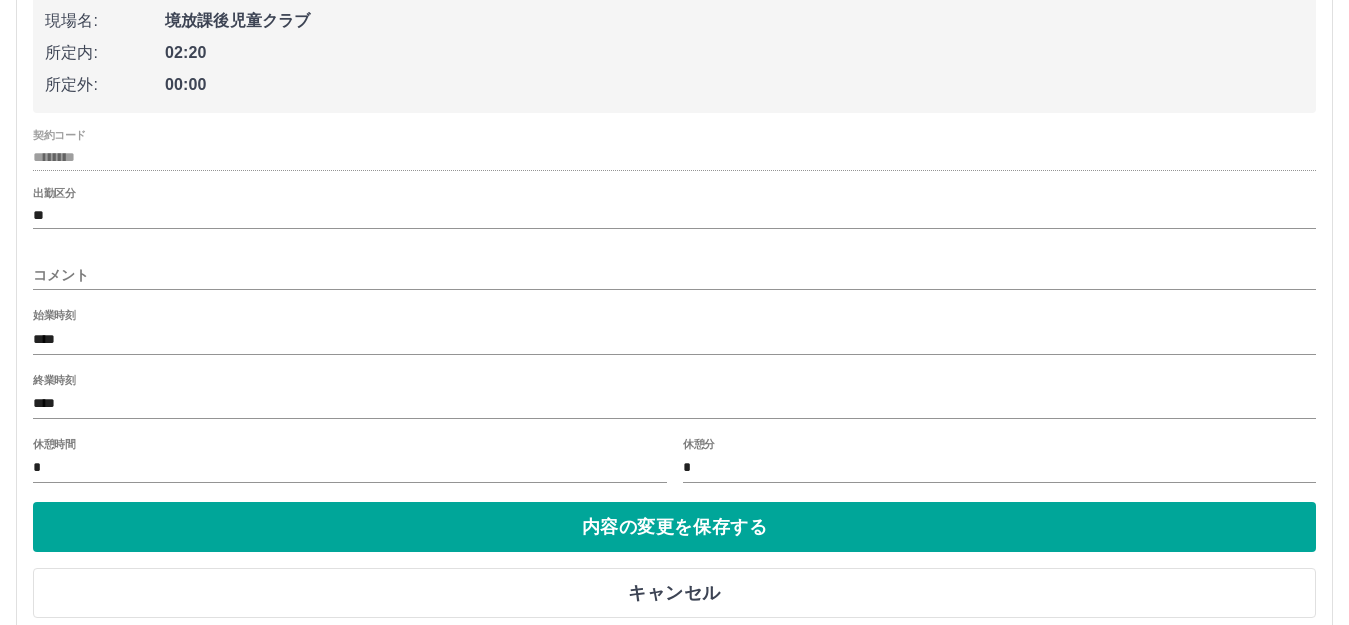 click on "コメント" at bounding box center (674, 275) 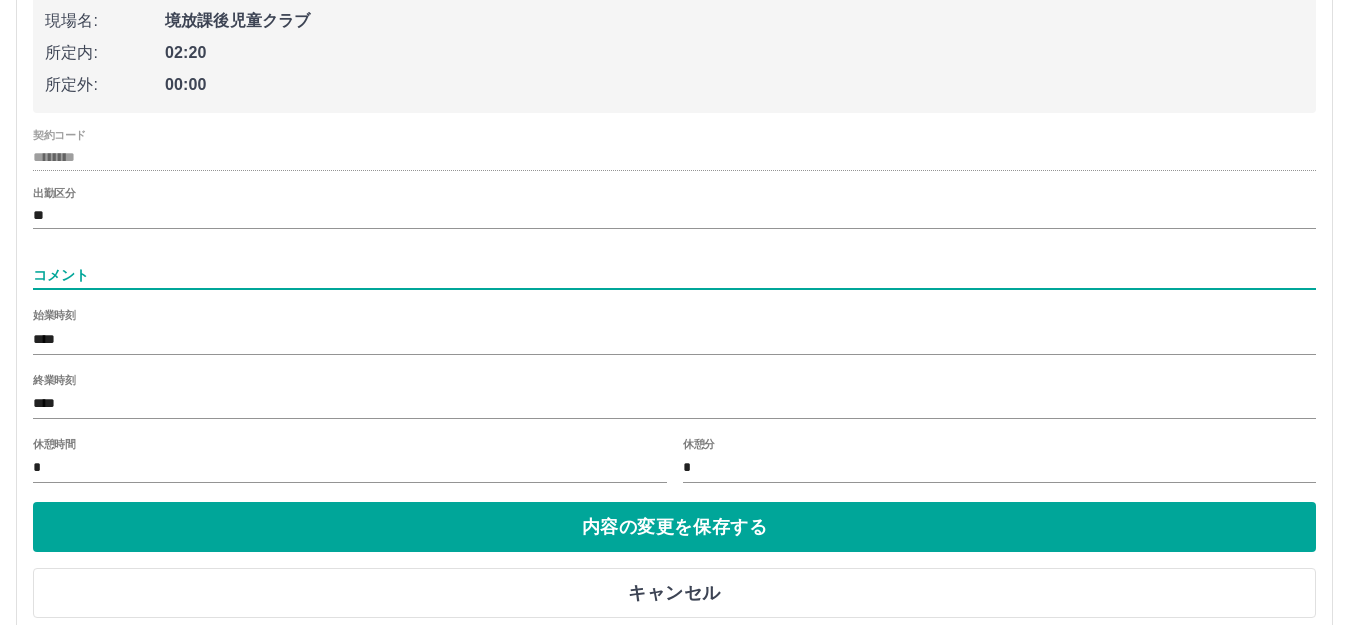type on "****" 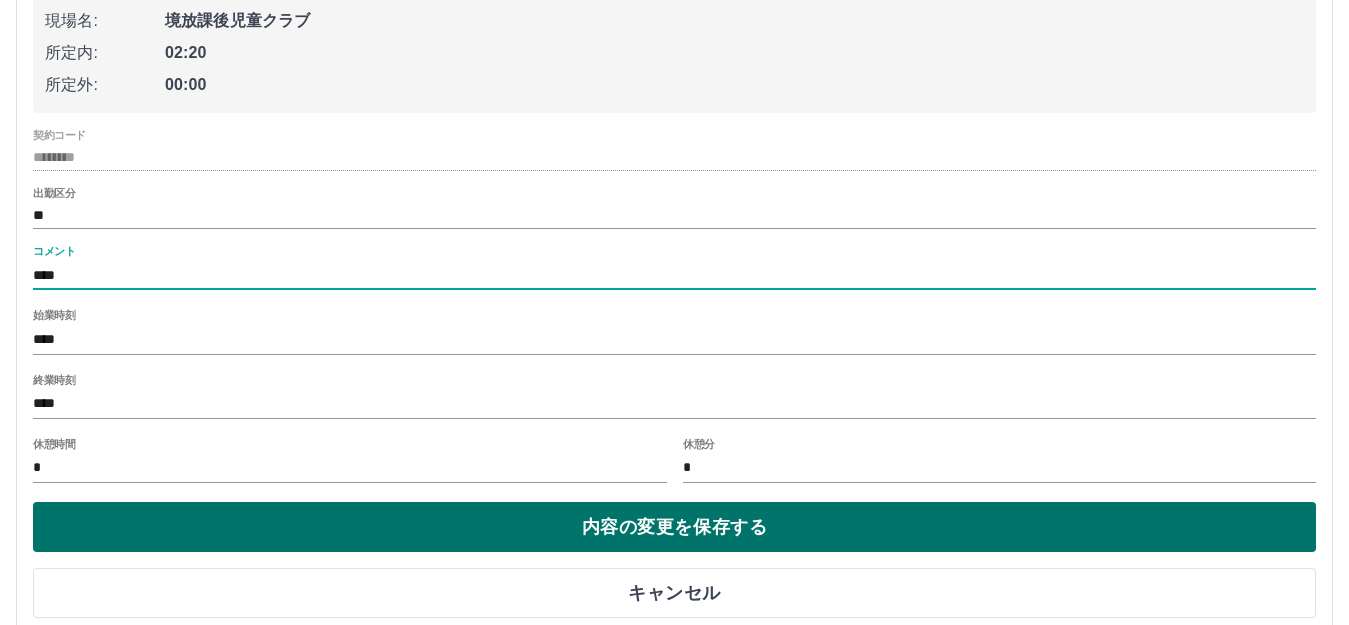 click on "内容の変更を保存する" at bounding box center [674, 527] 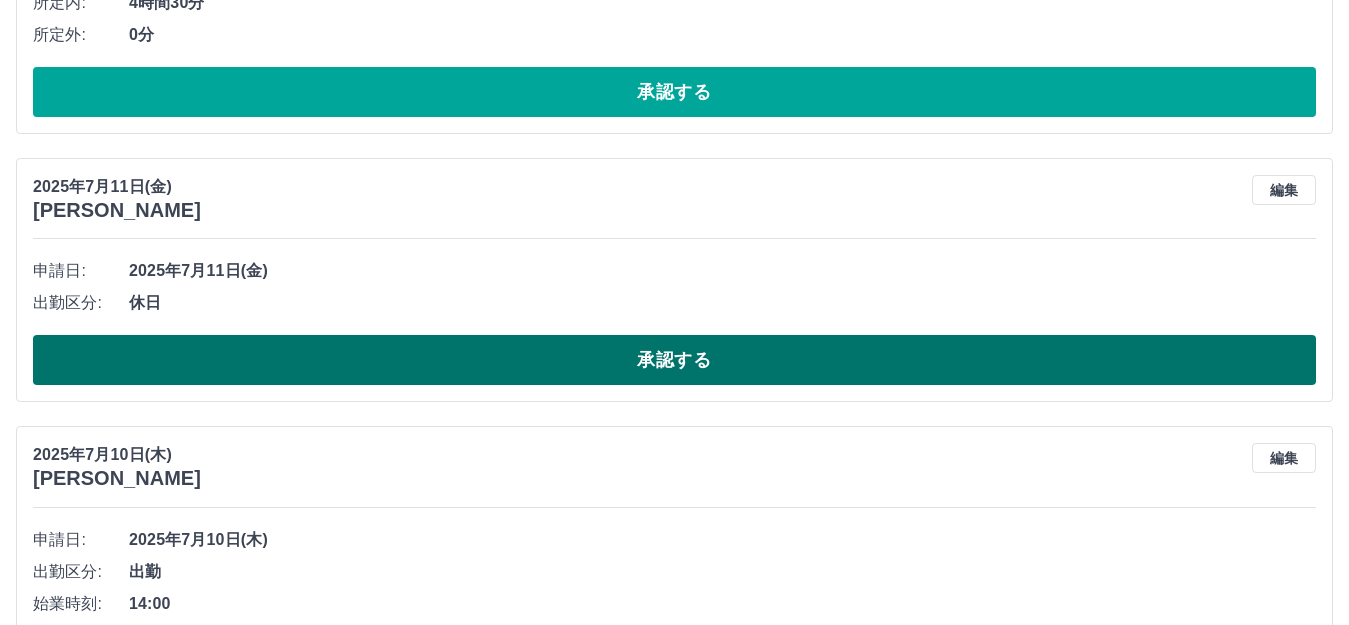 scroll, scrollTop: 0, scrollLeft: 0, axis: both 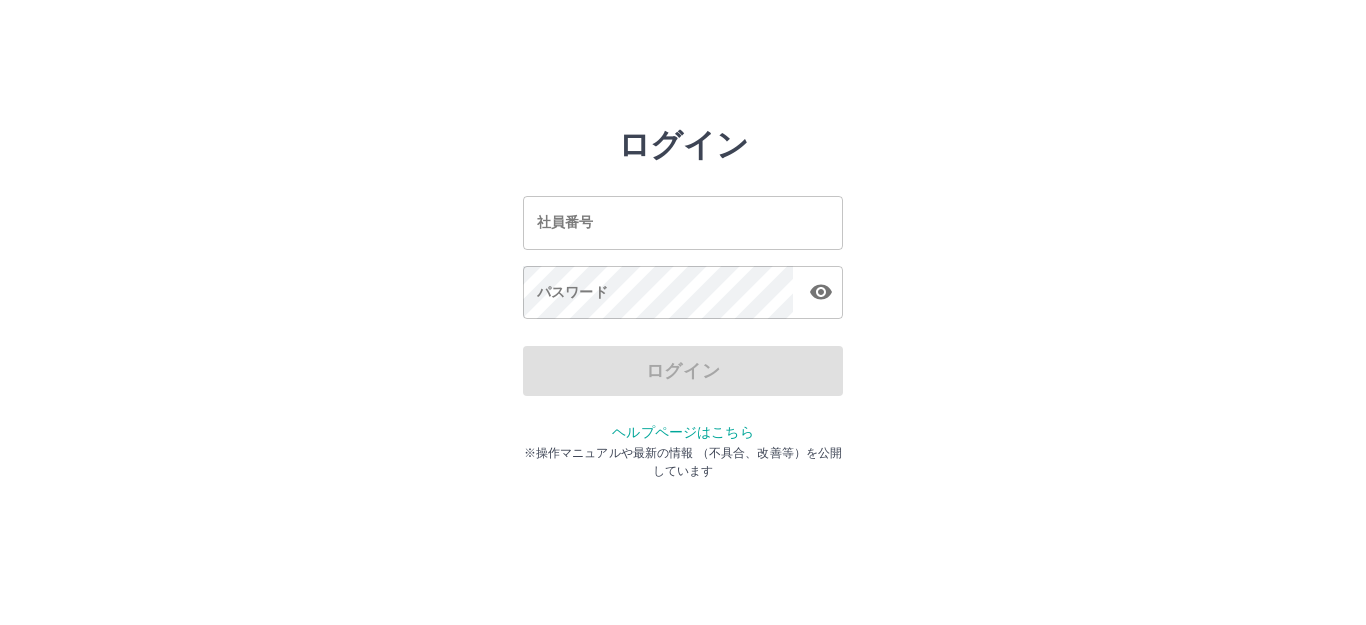 drag, startPoint x: 631, startPoint y: 232, endPoint x: 636, endPoint y: 249, distance: 17.720045 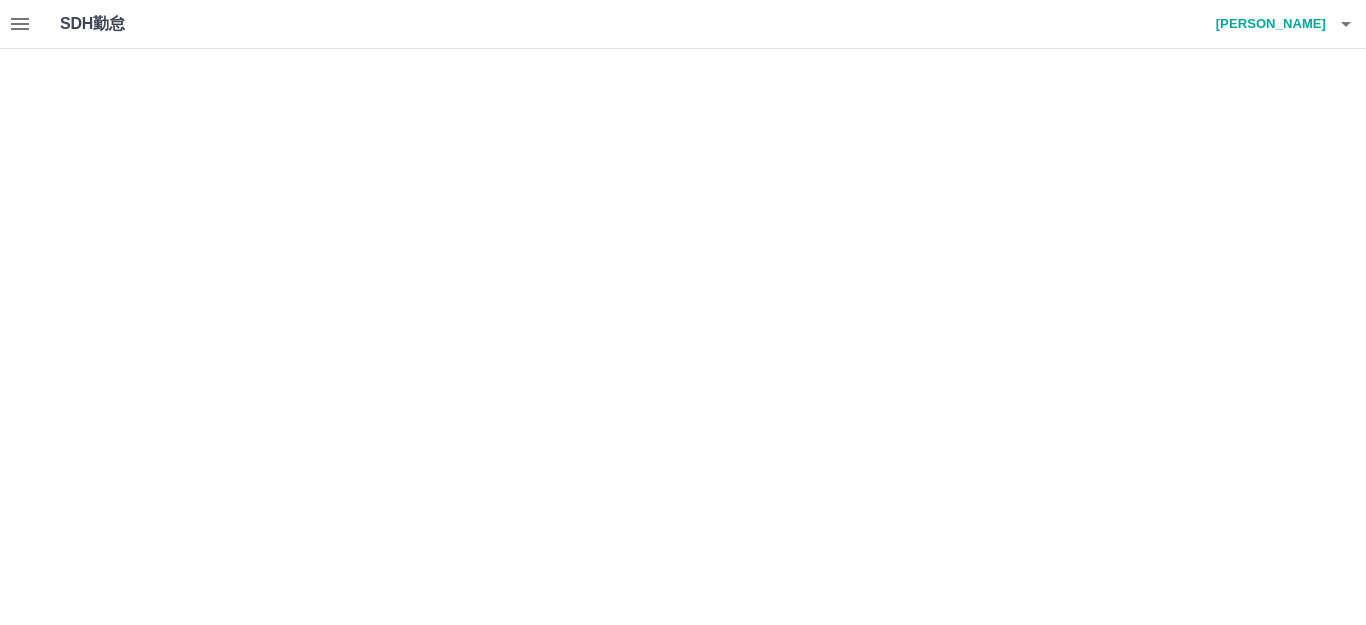 click on "SDH勤怠 塩野谷　美奈子 SDH勤怠" at bounding box center [683, 24] 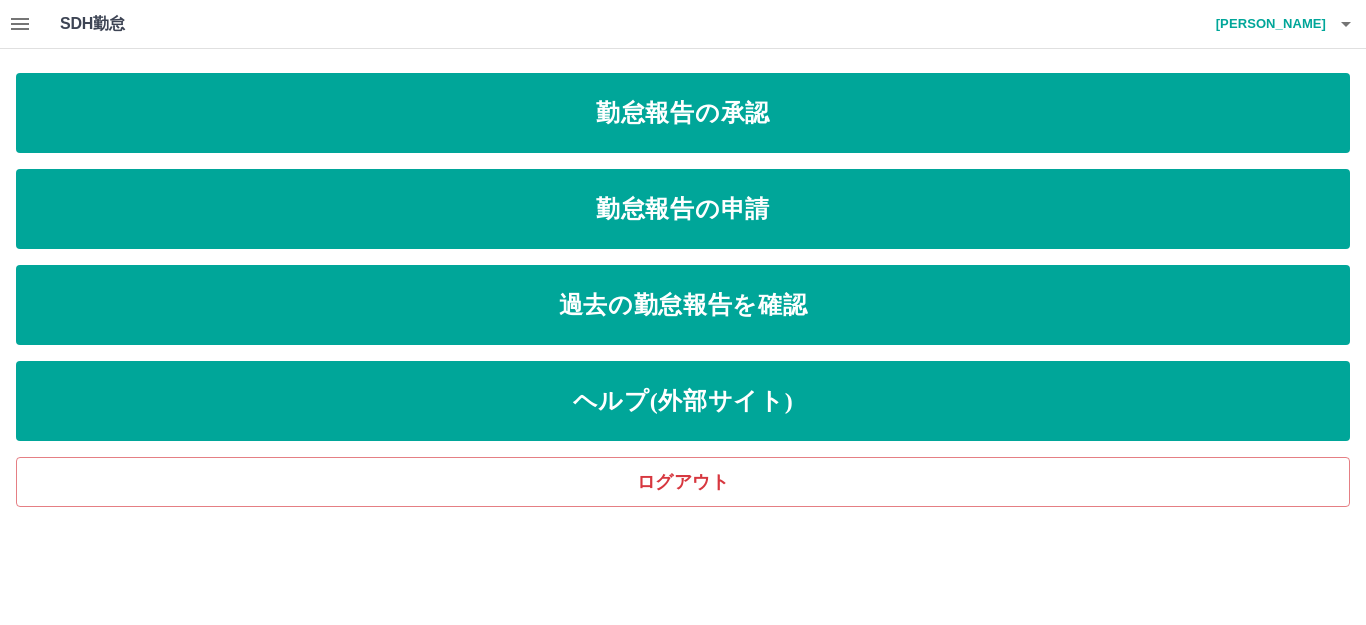 click on "SDH勤怠 塩野谷　美奈子 勤怠報告の承認 勤怠報告の申請 過去の勤怠報告を確認 ヘルプ(外部サイト) ログアウト SDH勤怠" at bounding box center [683, 253] 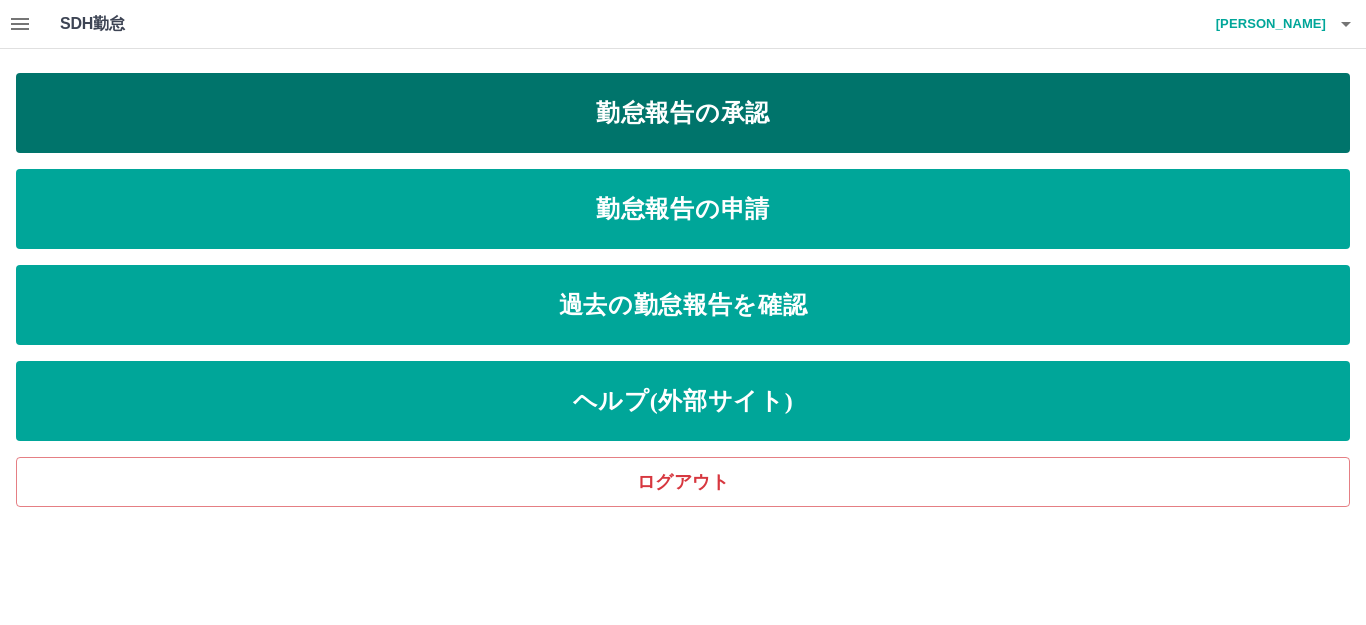 click on "勤怠報告の承認" at bounding box center [683, 113] 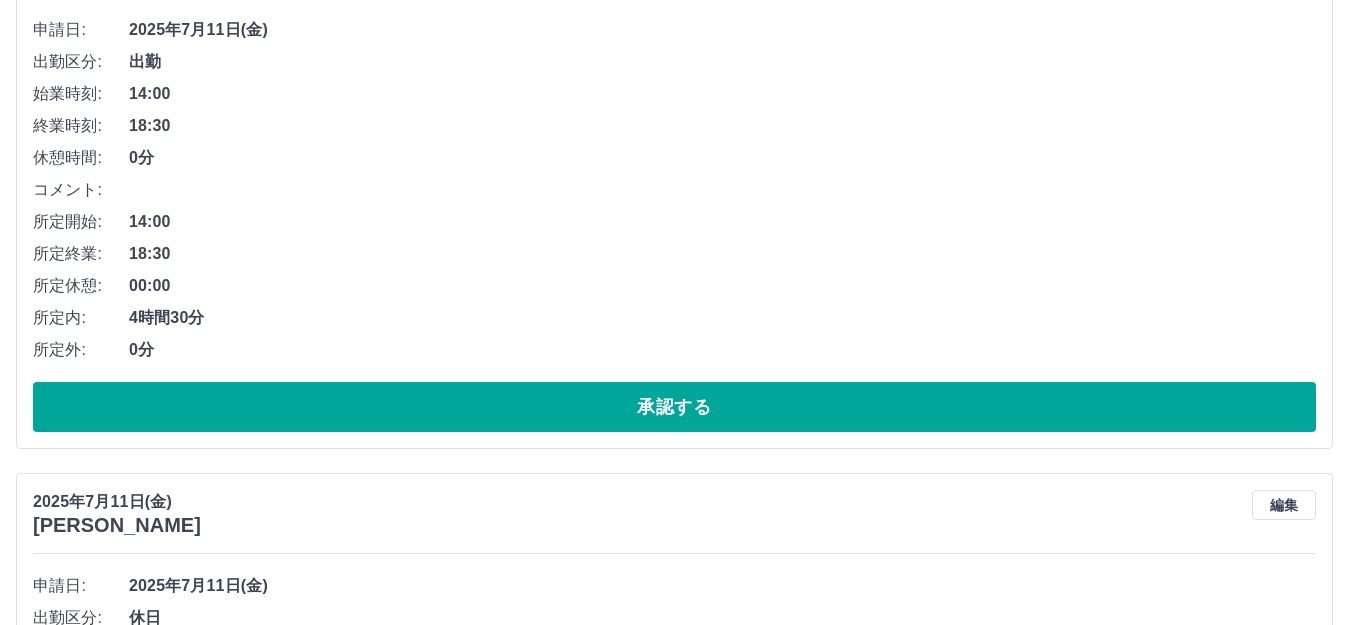 scroll, scrollTop: 400, scrollLeft: 0, axis: vertical 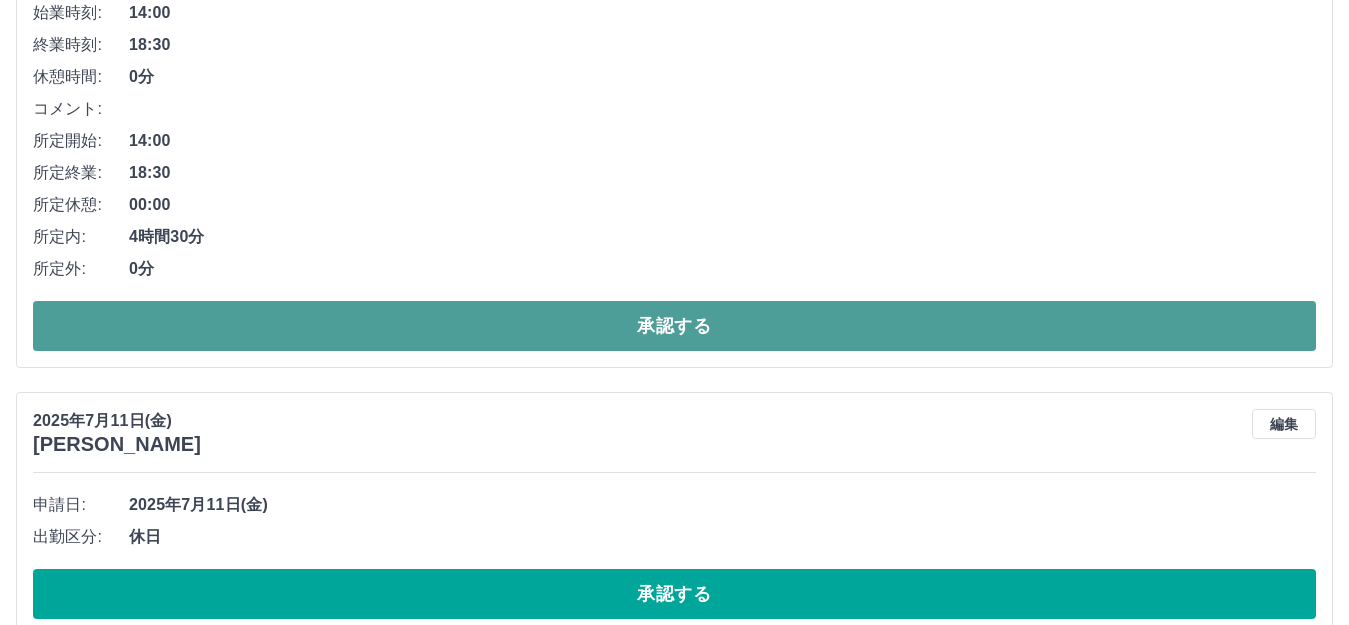 click on "承認する" at bounding box center (674, 326) 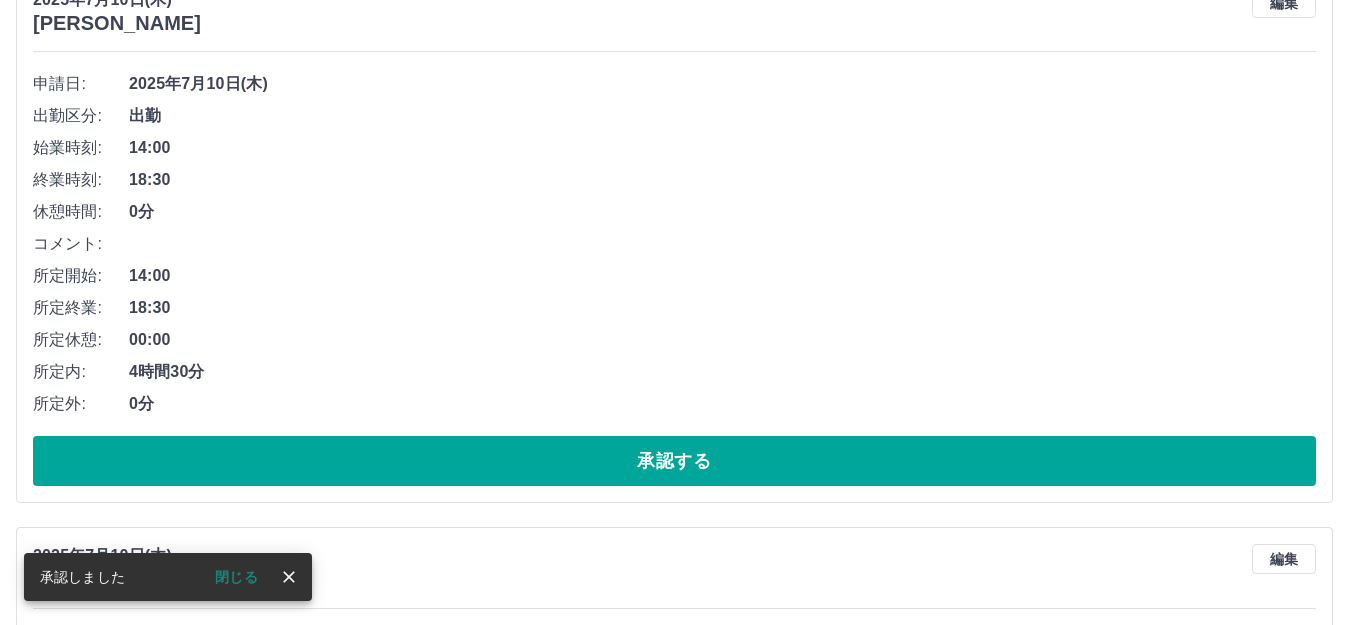 scroll, scrollTop: 0, scrollLeft: 0, axis: both 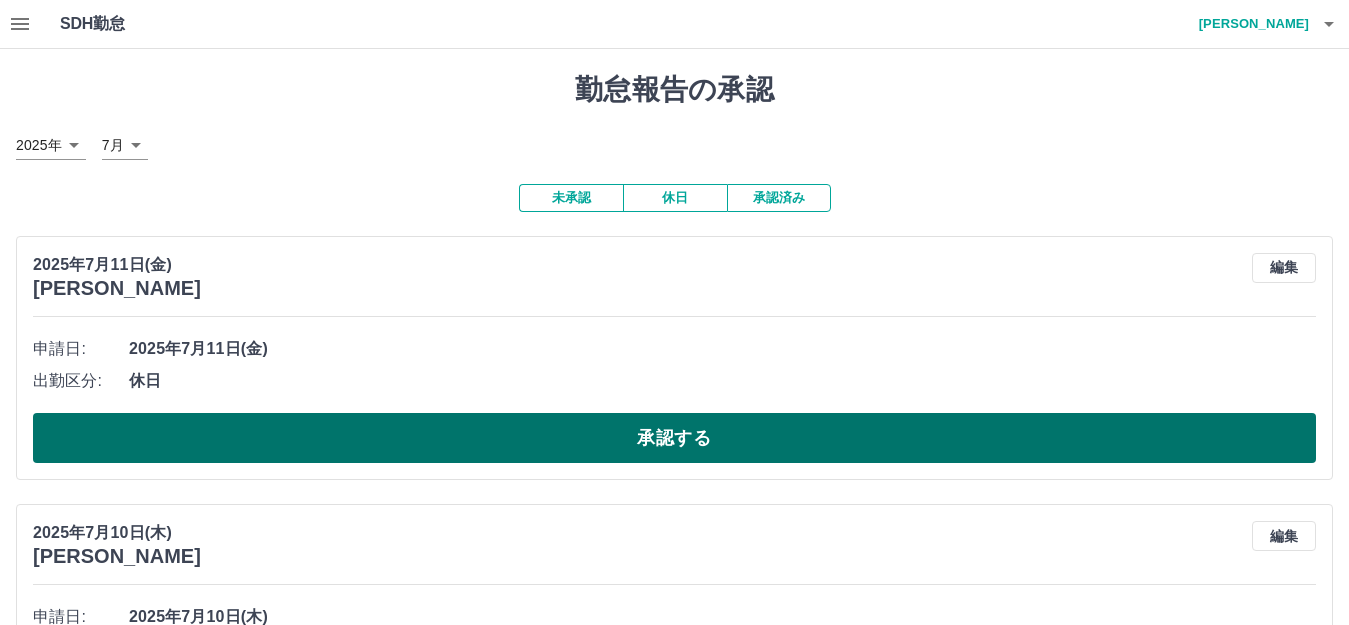 click on "承認する" at bounding box center (674, 438) 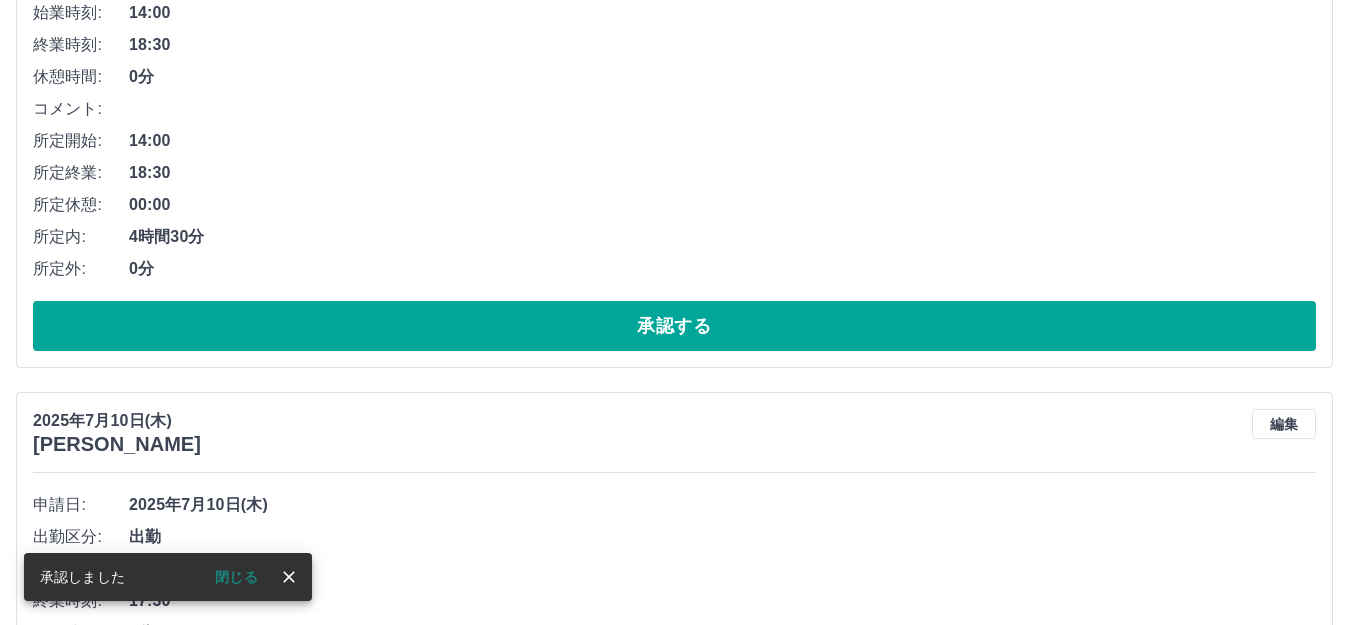 scroll, scrollTop: 132, scrollLeft: 0, axis: vertical 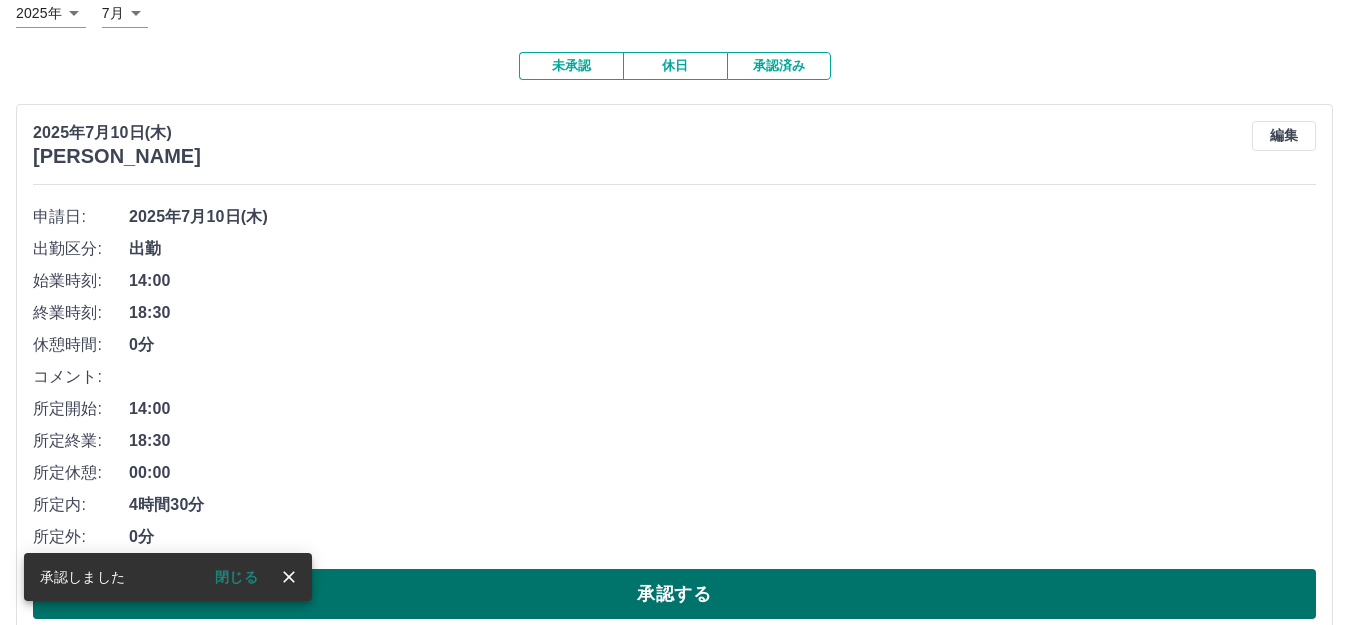click on "承認する" at bounding box center [674, 594] 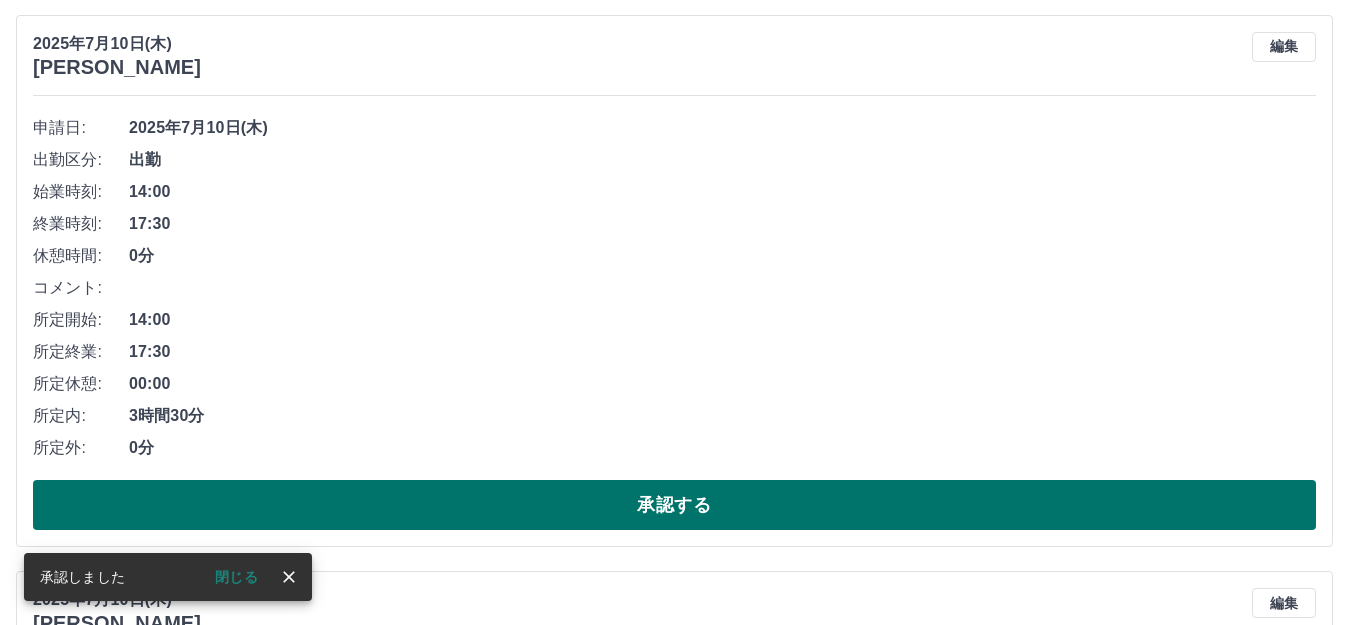 scroll, scrollTop: 266, scrollLeft: 0, axis: vertical 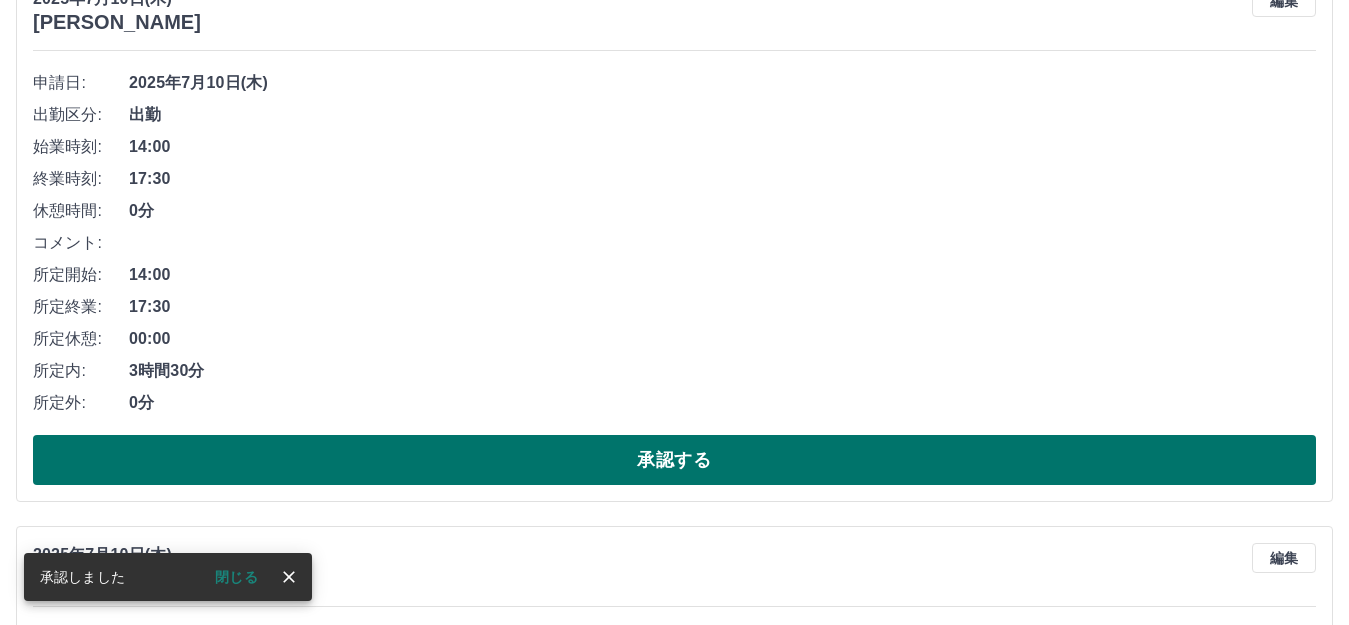 click on "承認する" at bounding box center (674, 460) 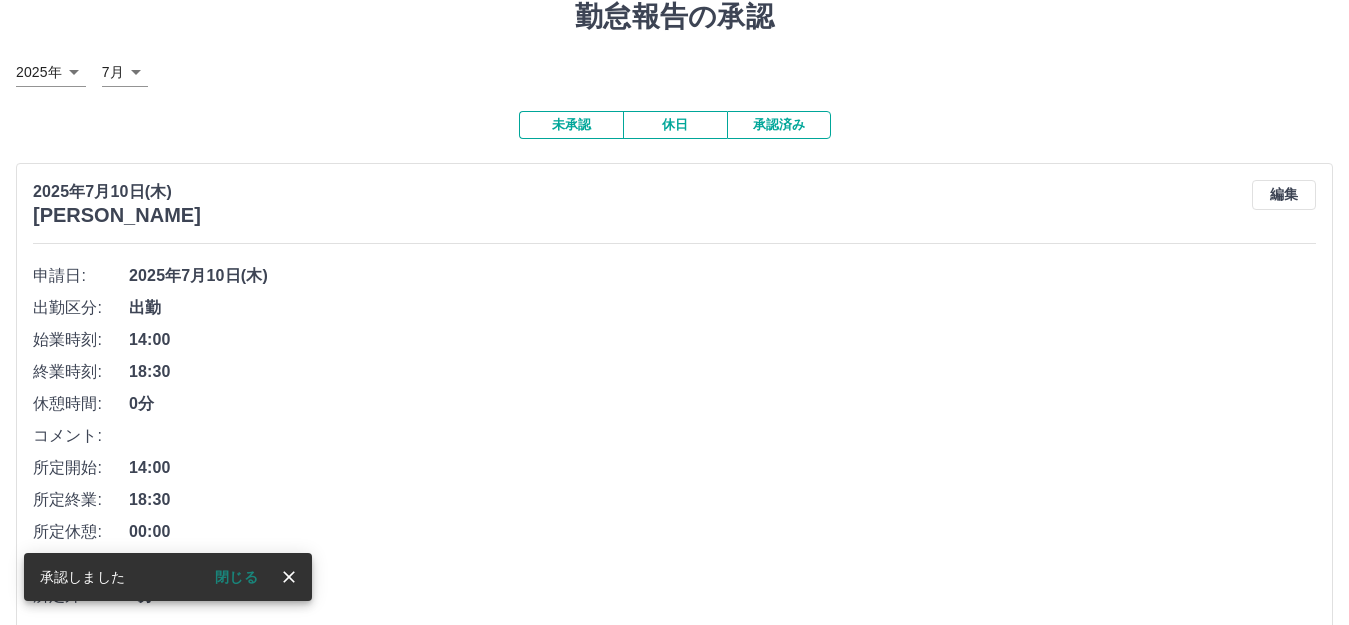 scroll, scrollTop: 101, scrollLeft: 0, axis: vertical 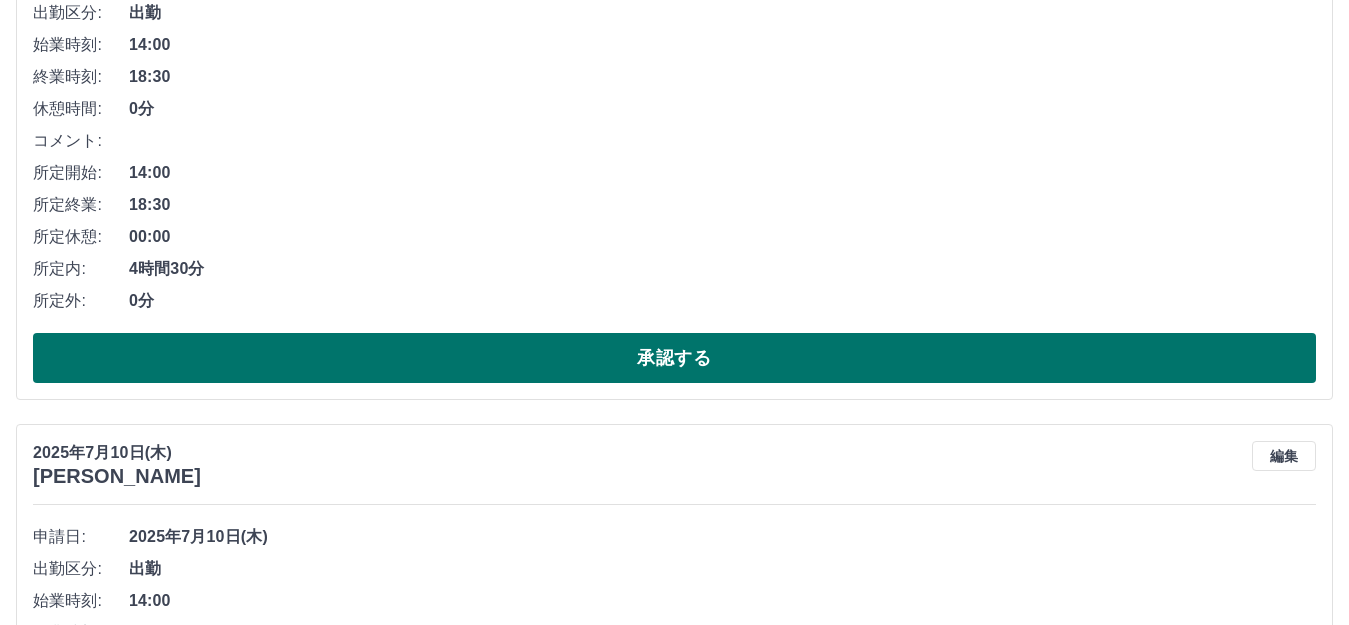 click on "承認する" at bounding box center (674, 358) 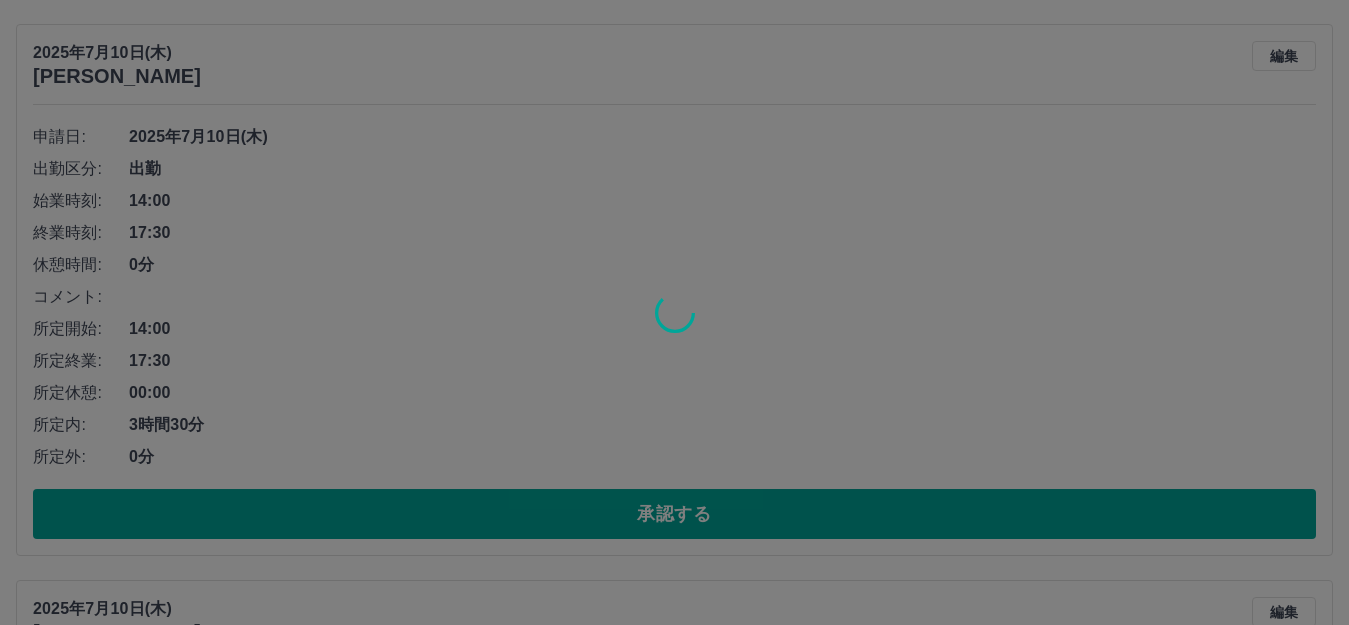 scroll, scrollTop: 212, scrollLeft: 0, axis: vertical 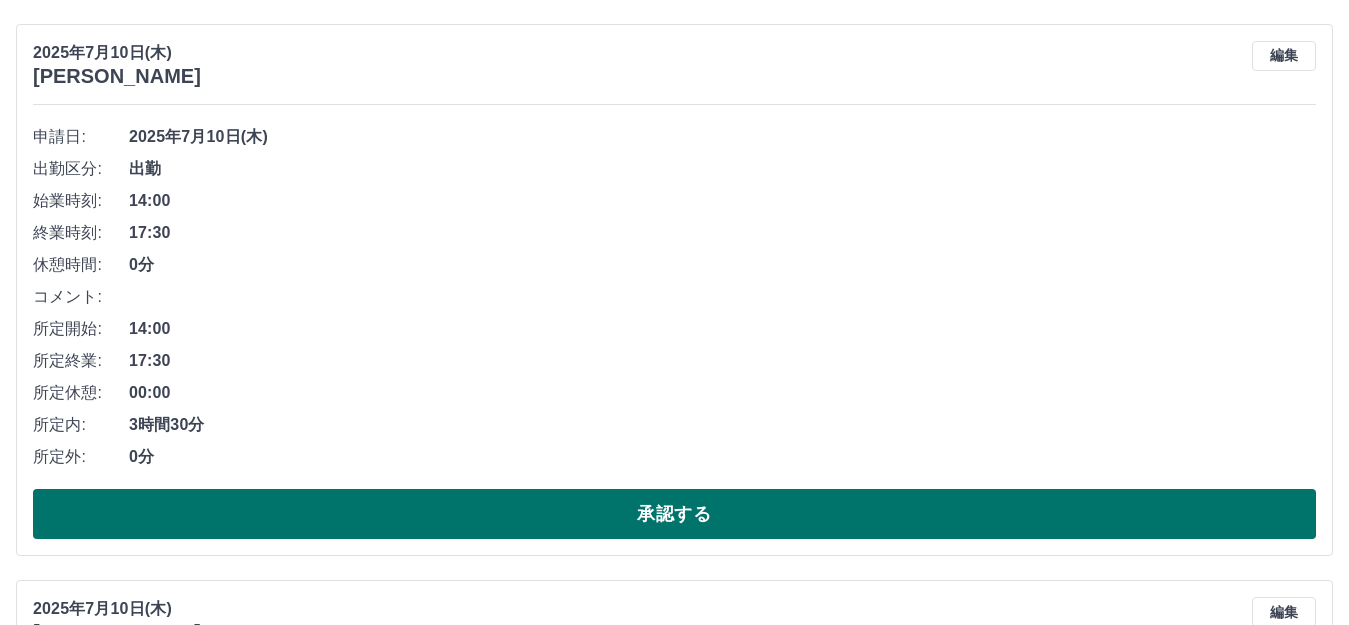 click on "承認する" at bounding box center [674, 514] 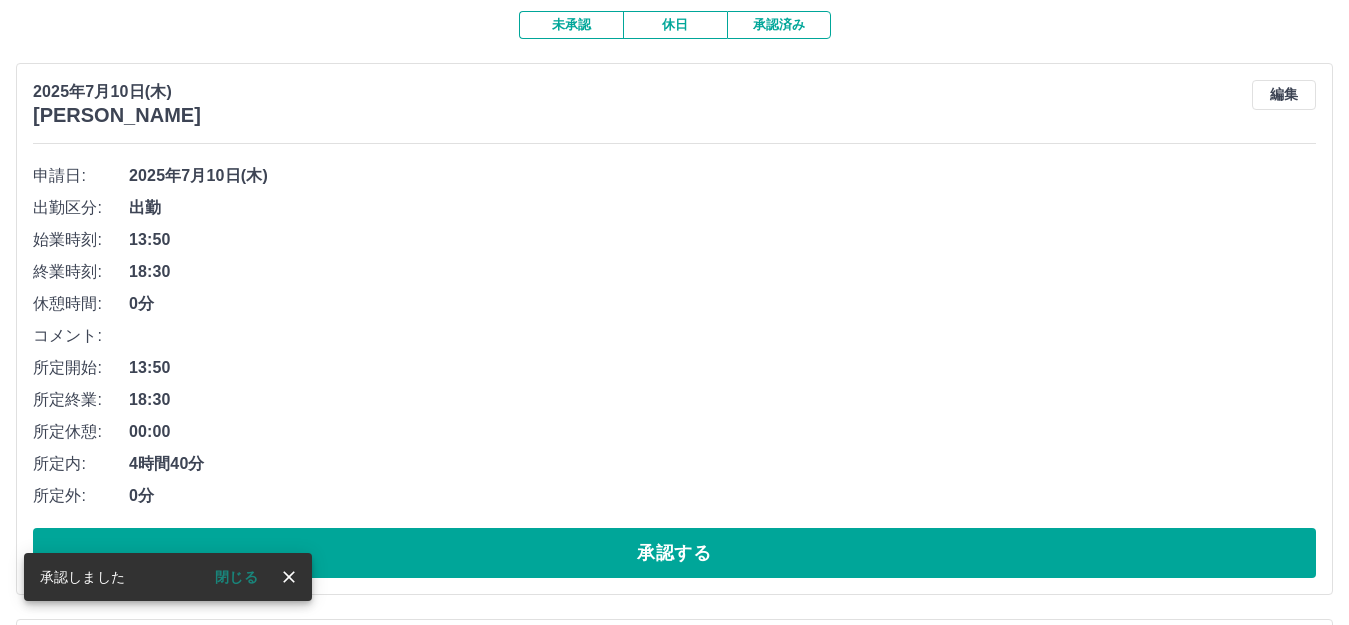 scroll, scrollTop: 322, scrollLeft: 0, axis: vertical 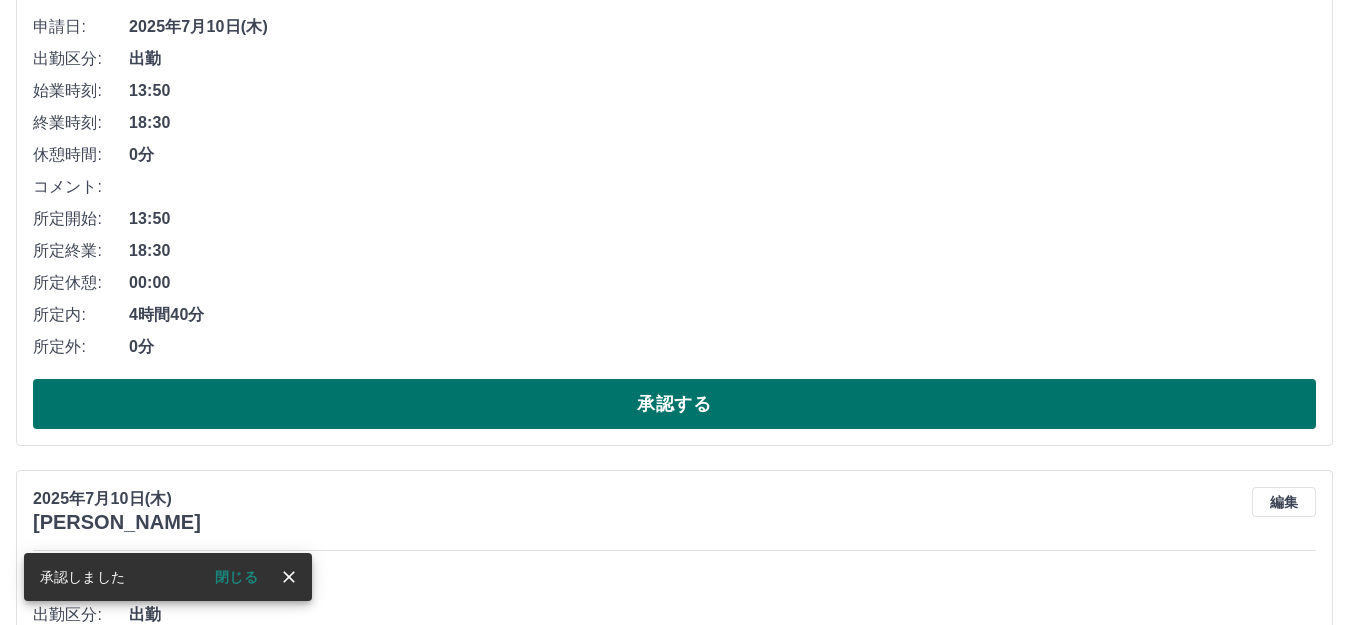 click on "承認する" at bounding box center (674, 404) 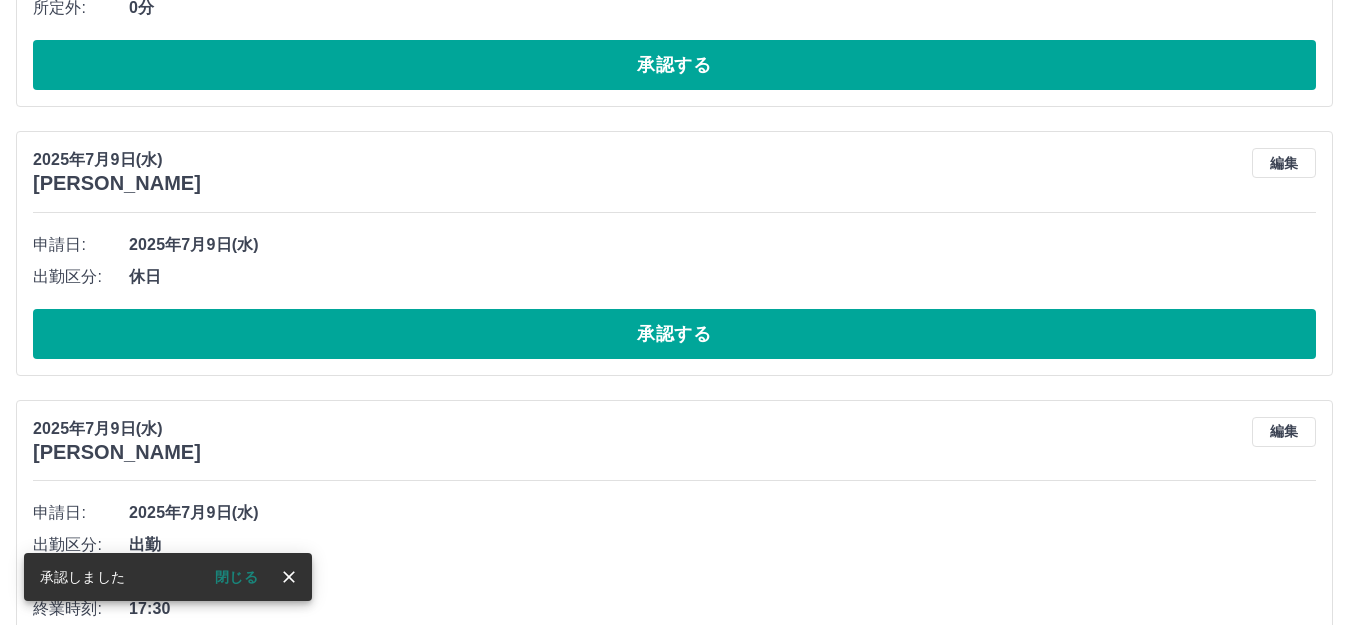 scroll, scrollTop: 1334, scrollLeft: 0, axis: vertical 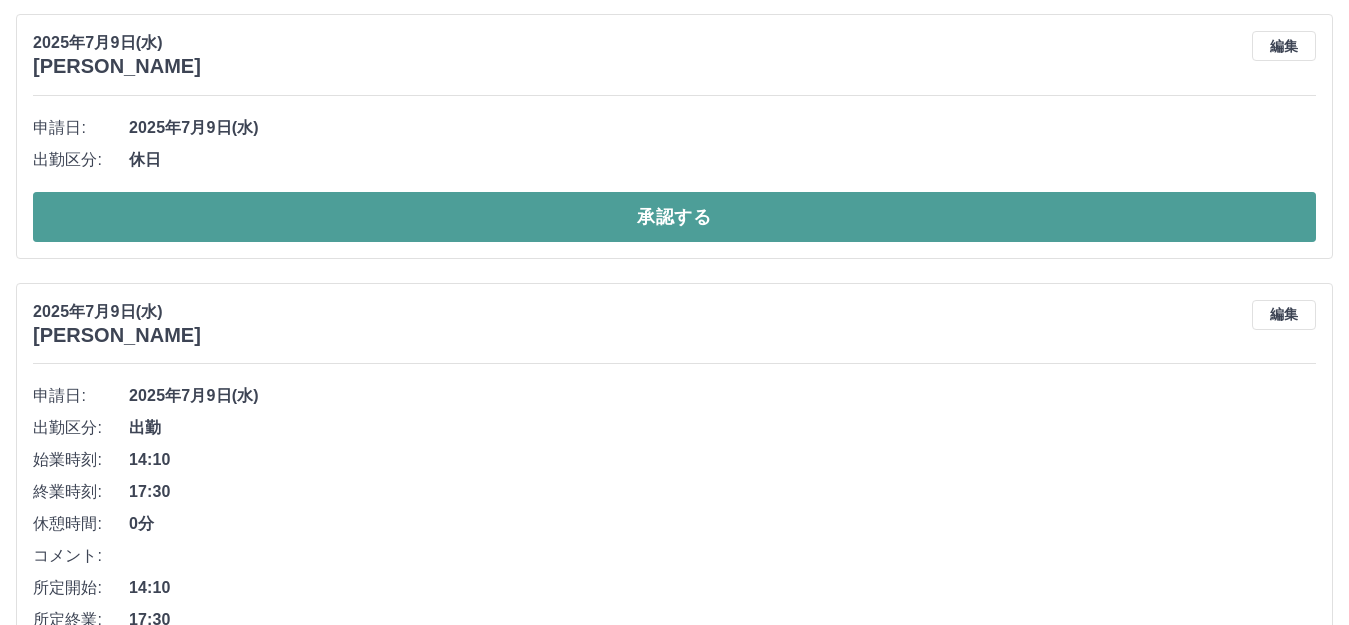click on "承認する" at bounding box center [674, 217] 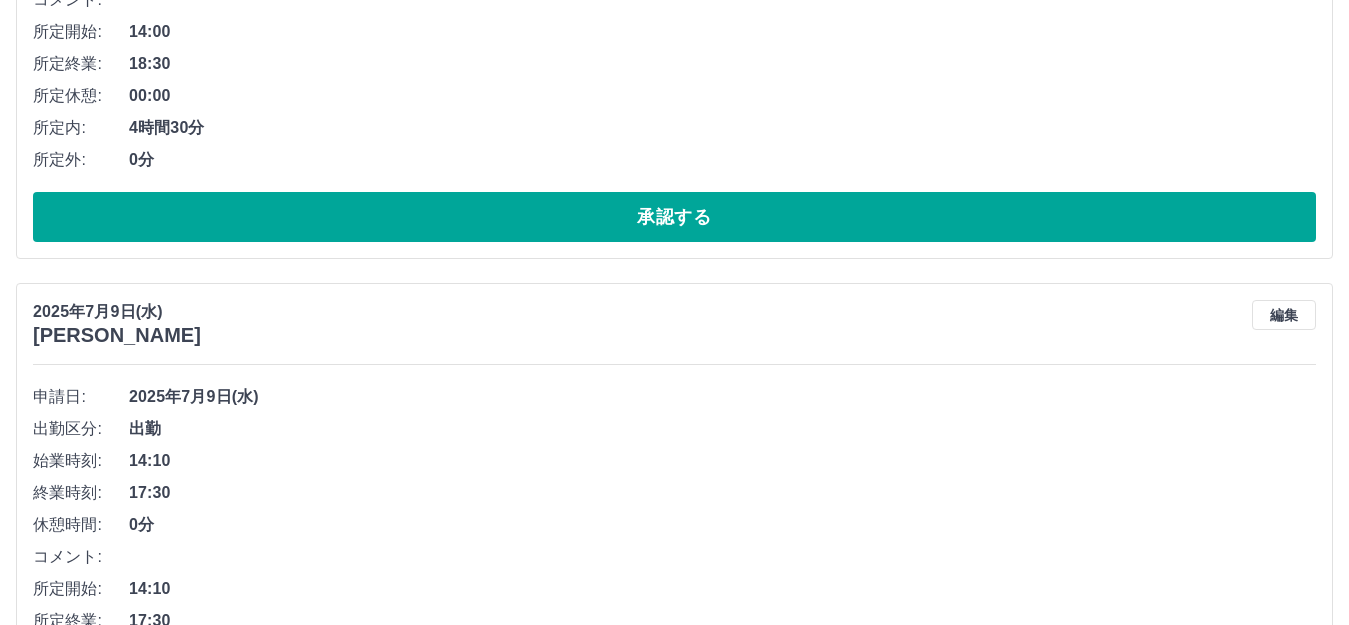 scroll, scrollTop: 1331, scrollLeft: 0, axis: vertical 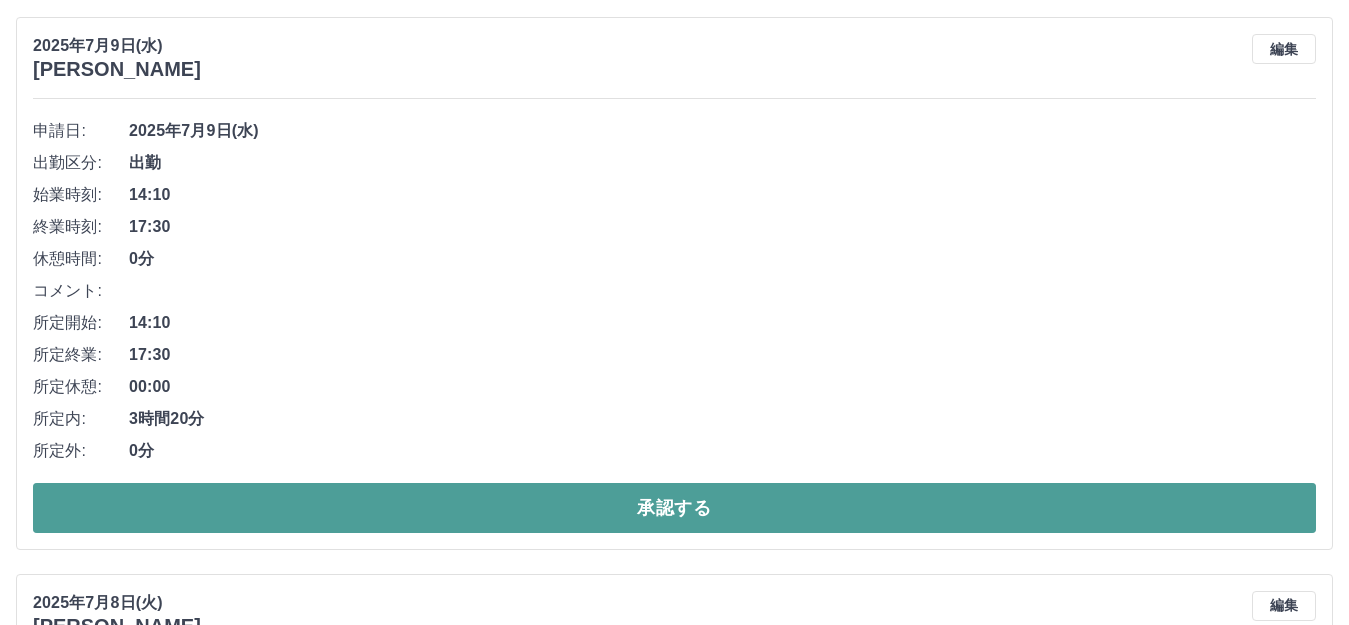 click on "承認する" at bounding box center (674, 508) 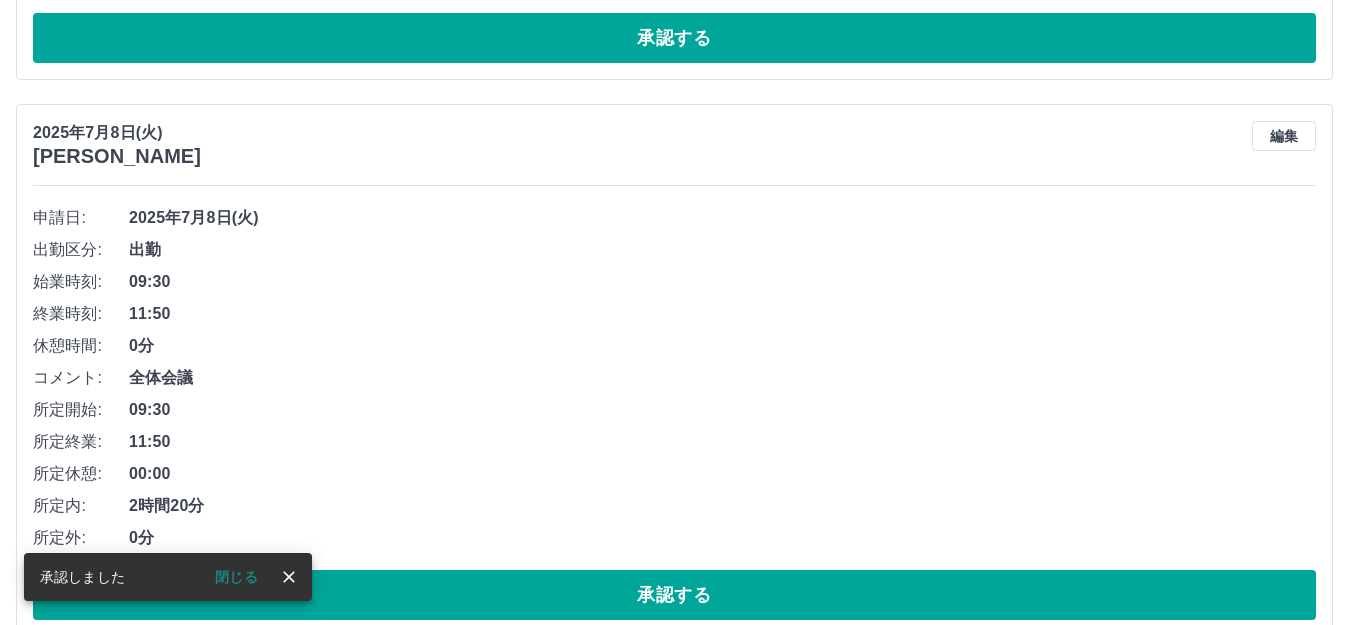 scroll, scrollTop: 1282, scrollLeft: 0, axis: vertical 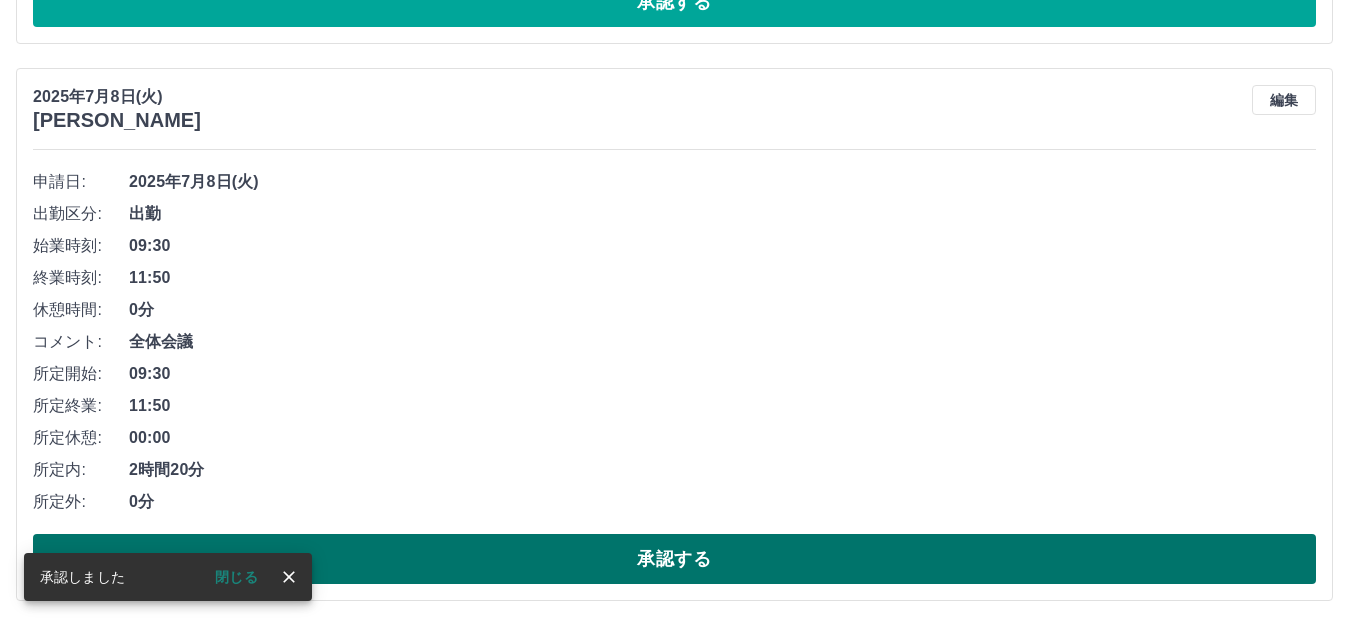 click on "承認する" at bounding box center [674, 559] 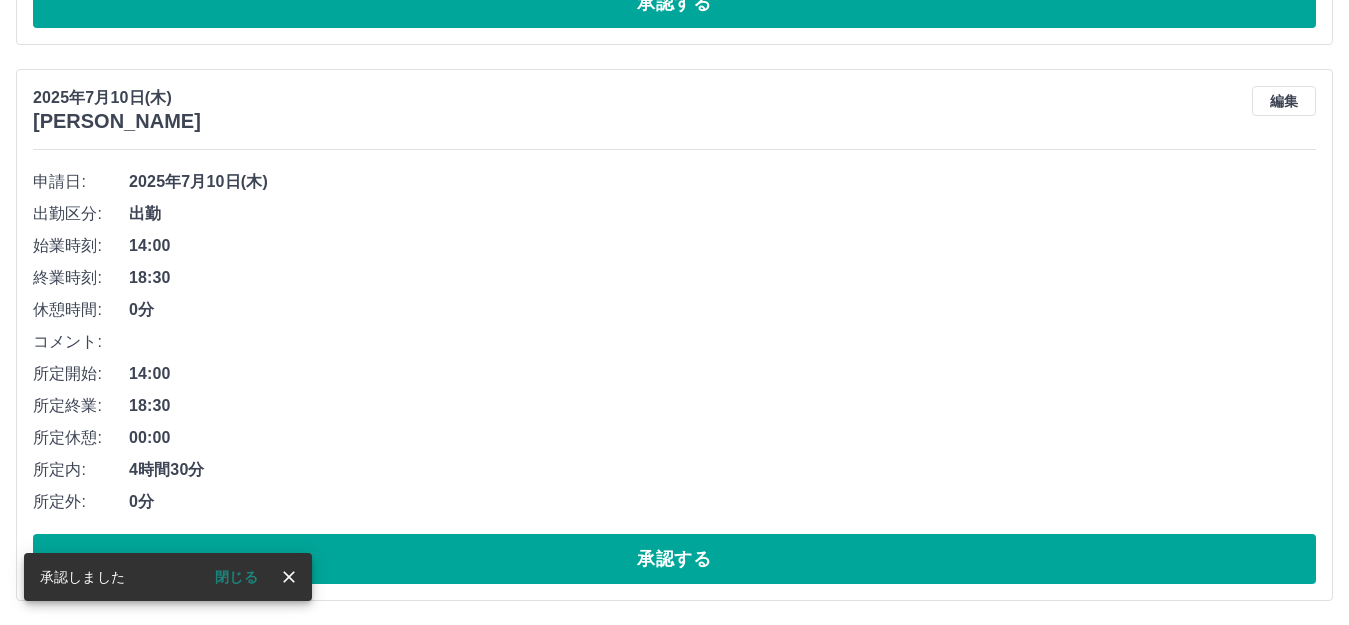 scroll, scrollTop: 725, scrollLeft: 0, axis: vertical 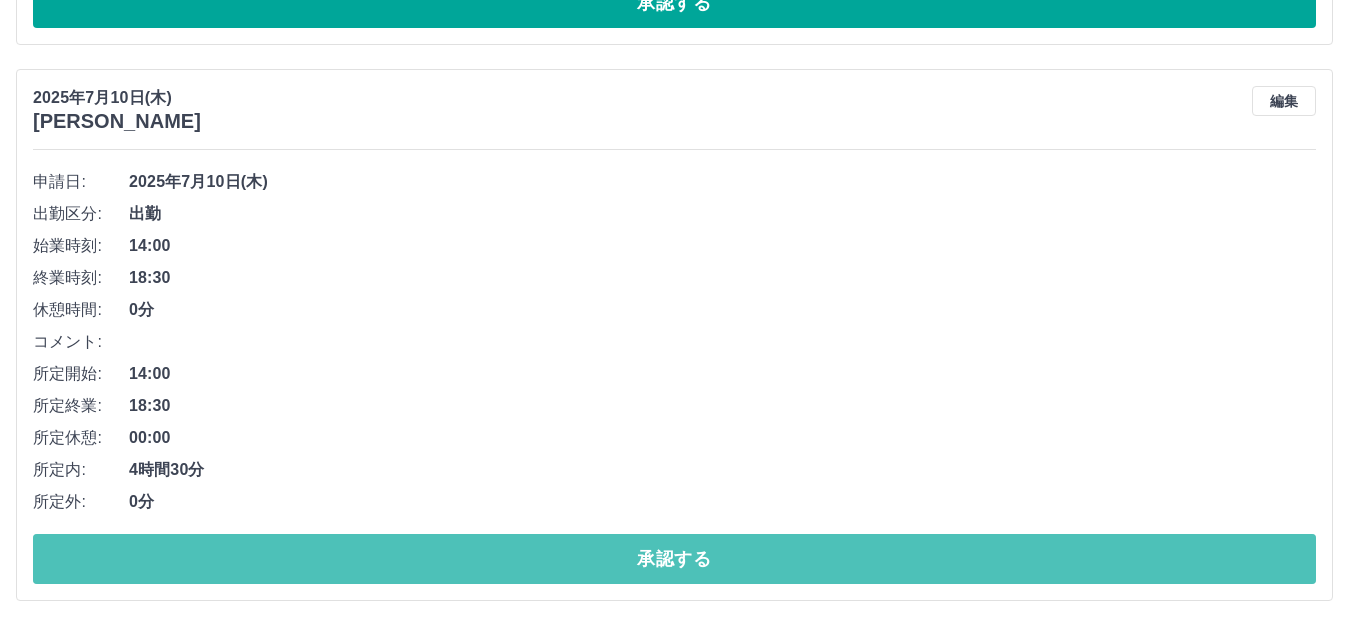 click on "承認する" at bounding box center (674, 559) 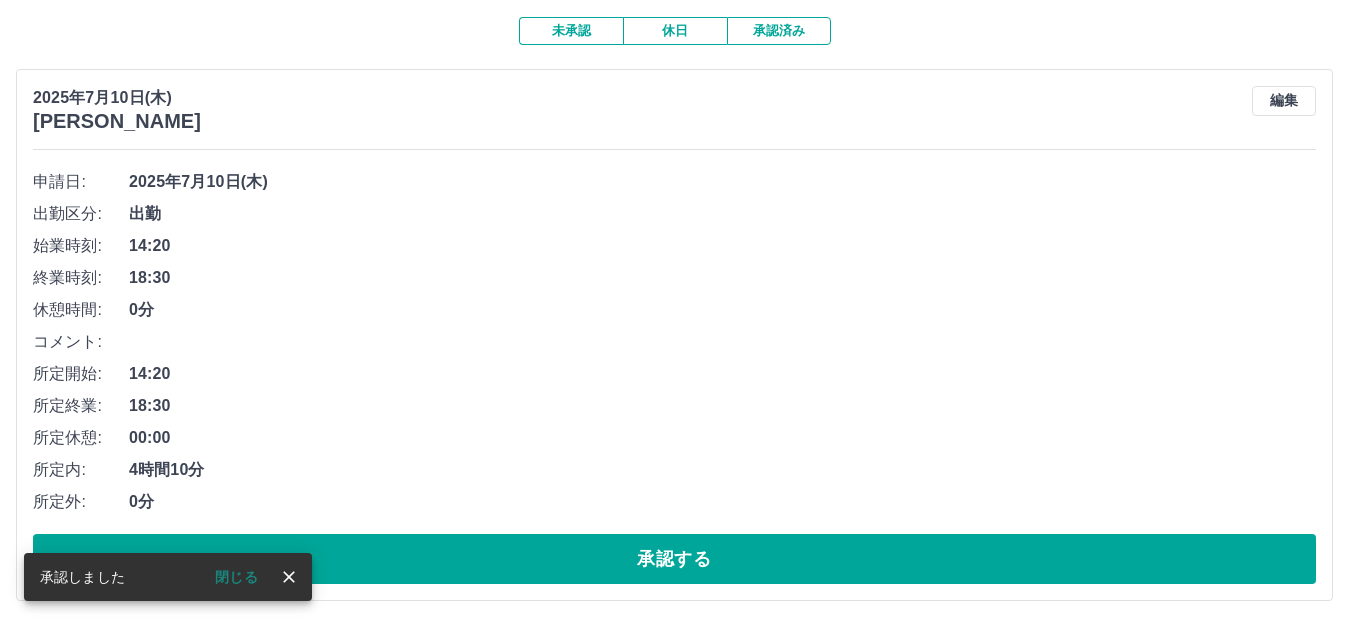 scroll, scrollTop: 169, scrollLeft: 0, axis: vertical 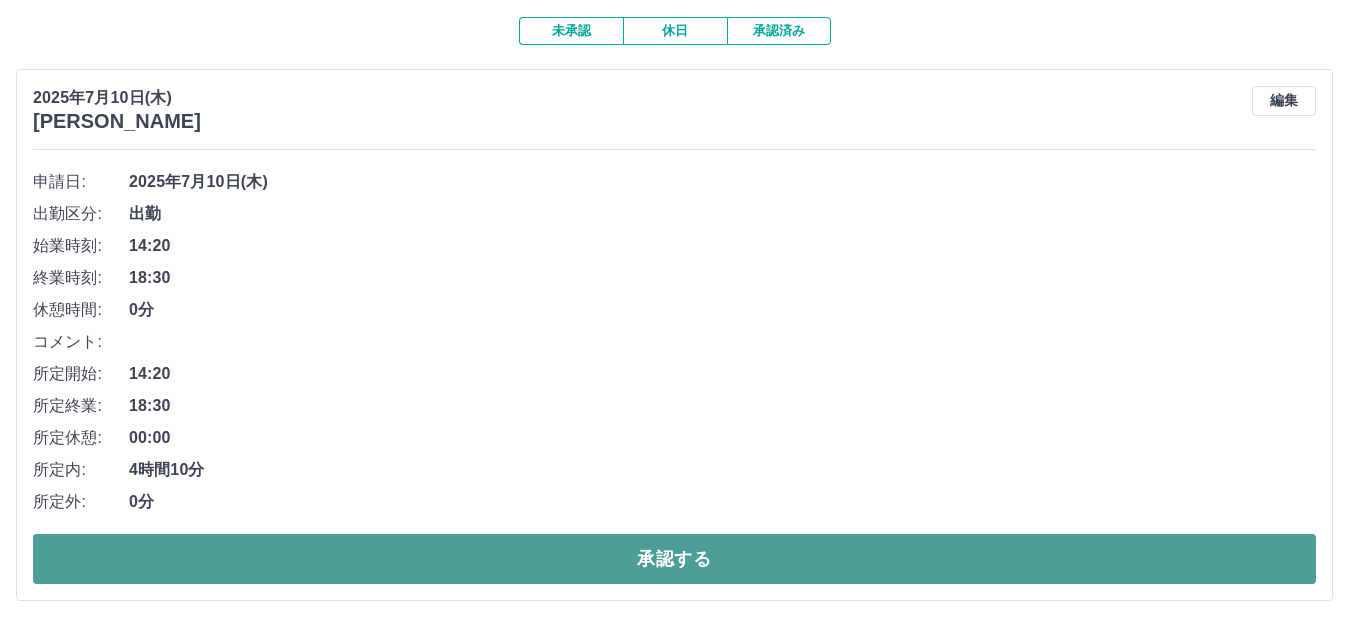 click on "承認する" at bounding box center (674, 559) 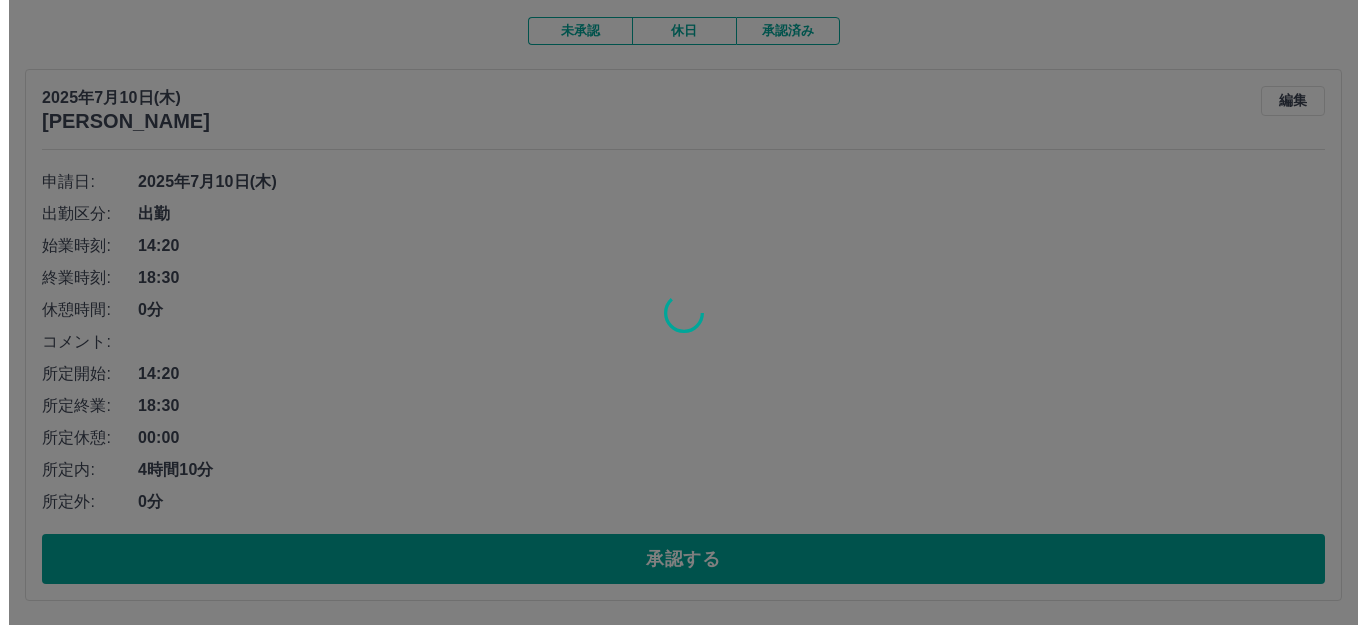 scroll, scrollTop: 0, scrollLeft: 0, axis: both 